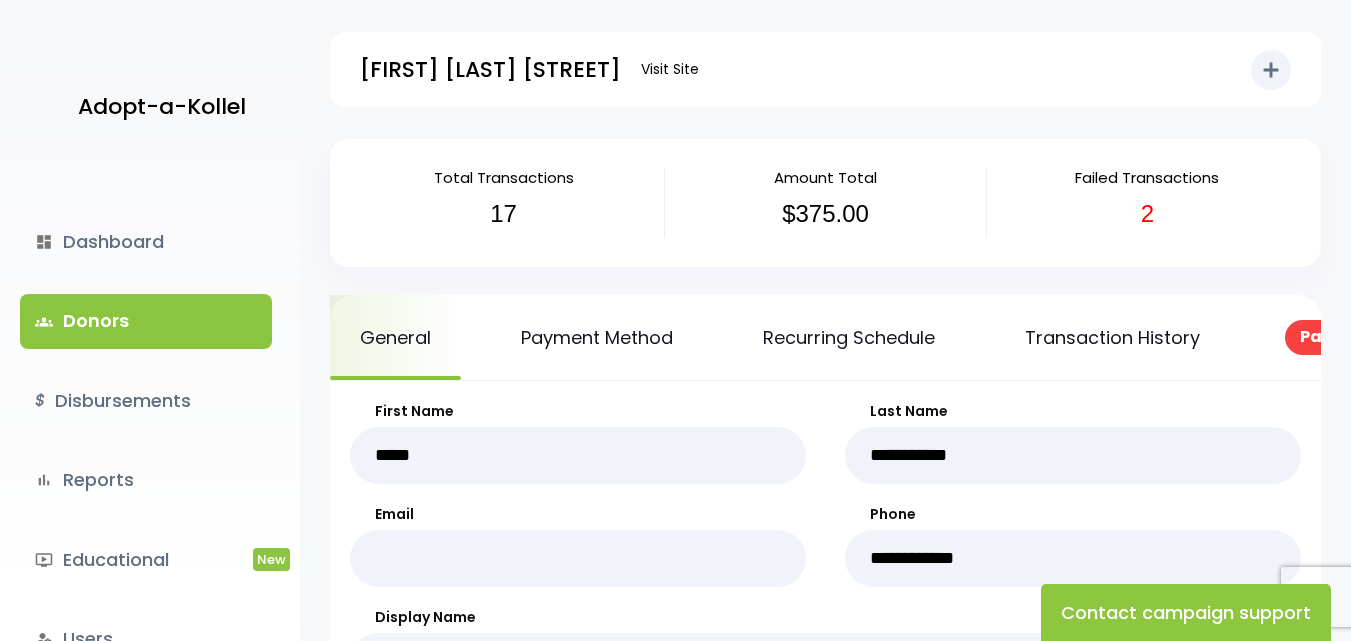 scroll, scrollTop: 0, scrollLeft: 0, axis: both 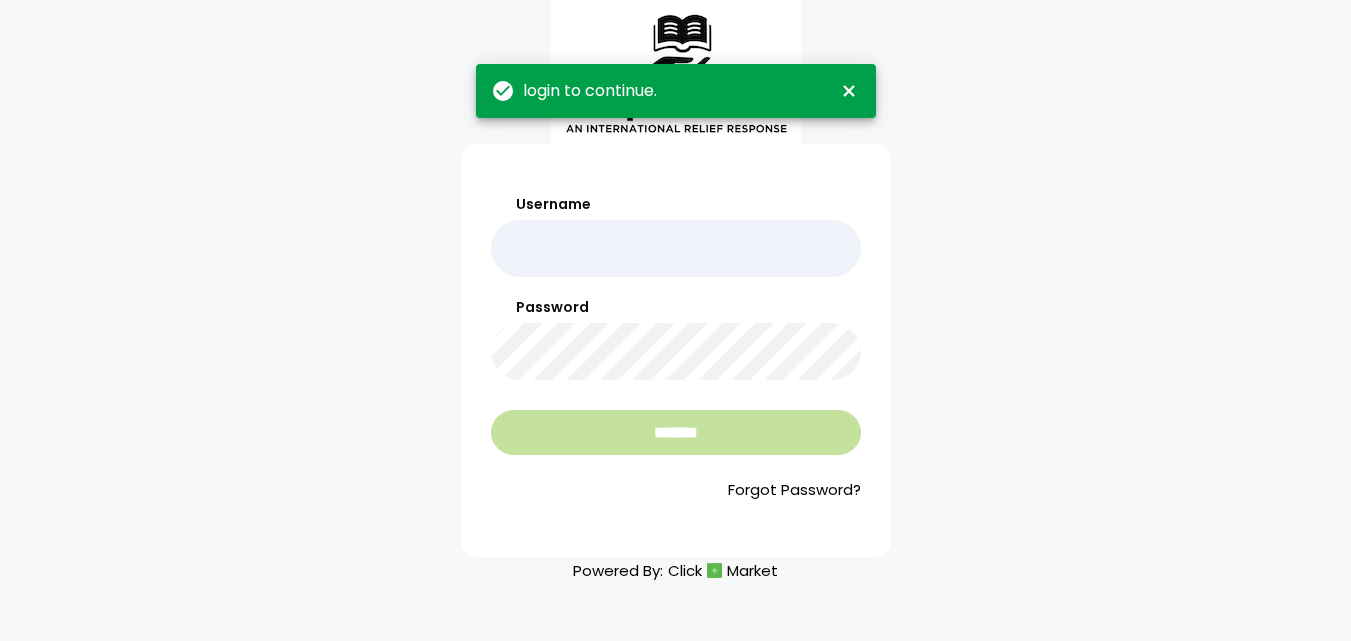 type on "*******" 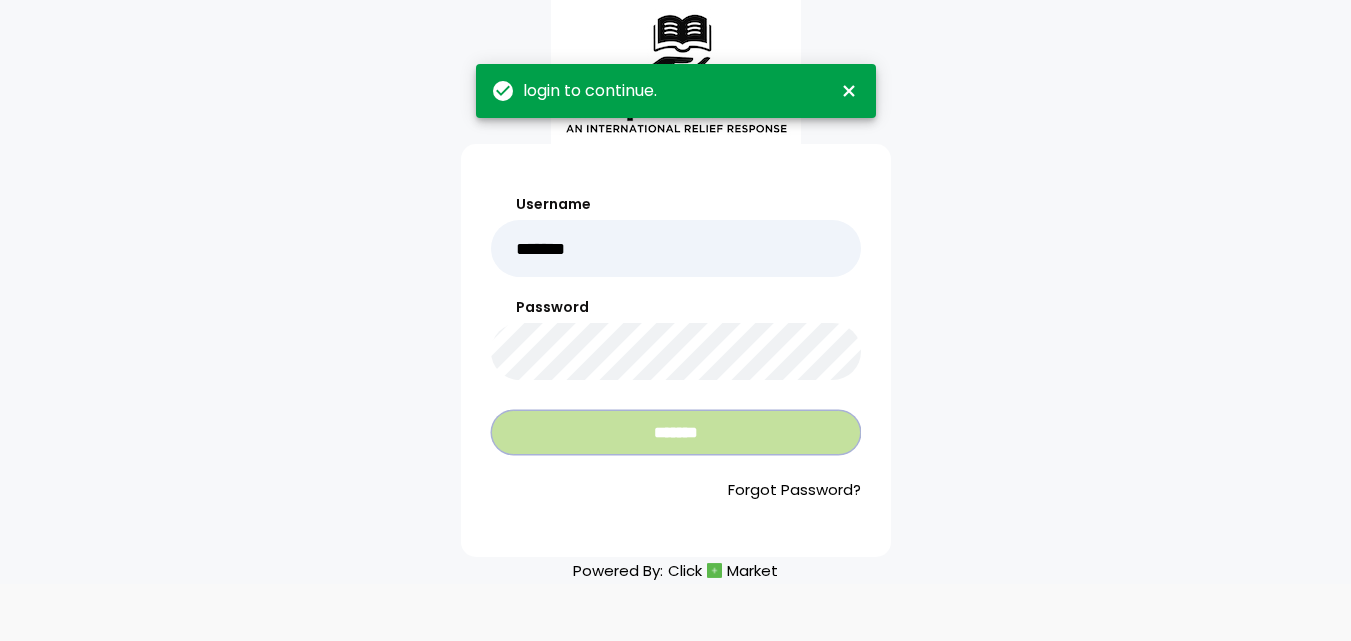 click on "*******" at bounding box center (676, 432) 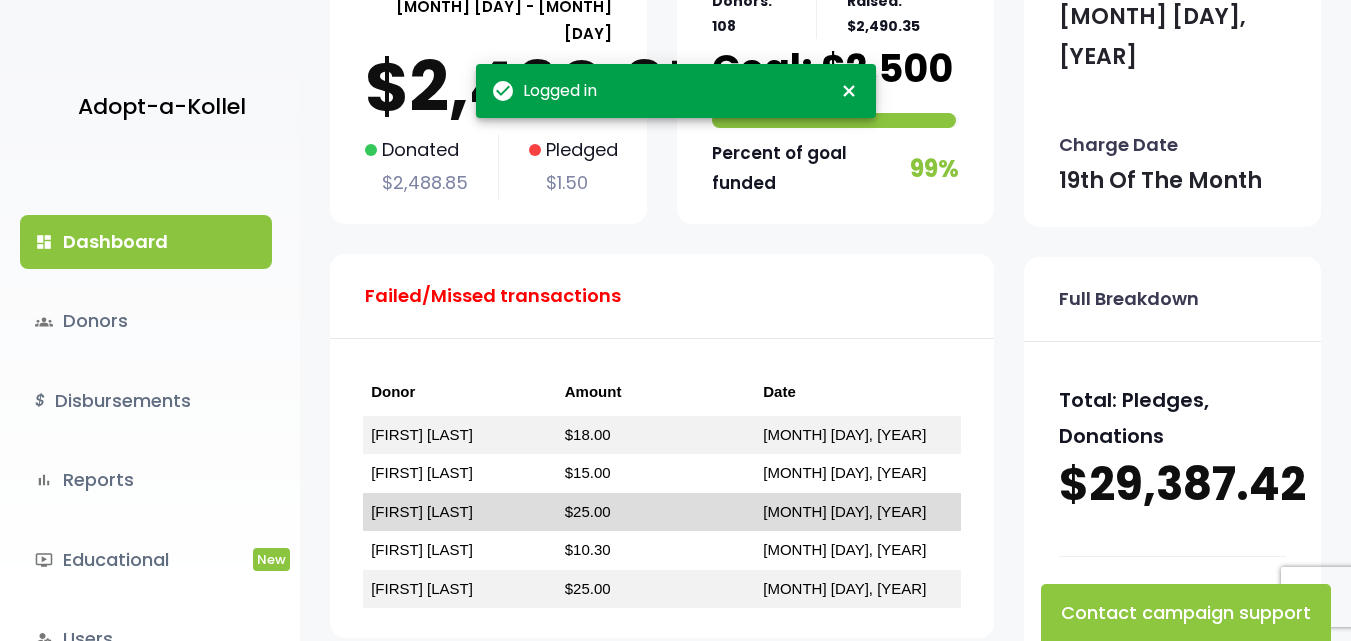 scroll, scrollTop: 267, scrollLeft: 0, axis: vertical 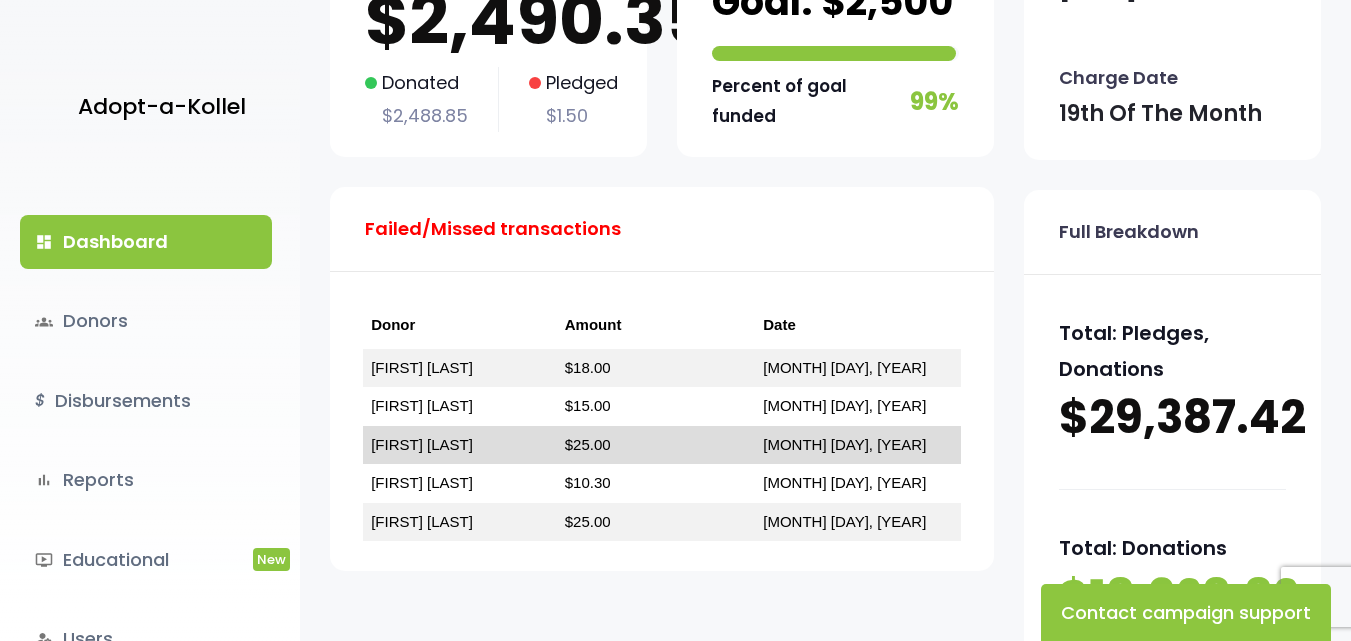 click on "Yonah Mermelstein" at bounding box center [422, 444] 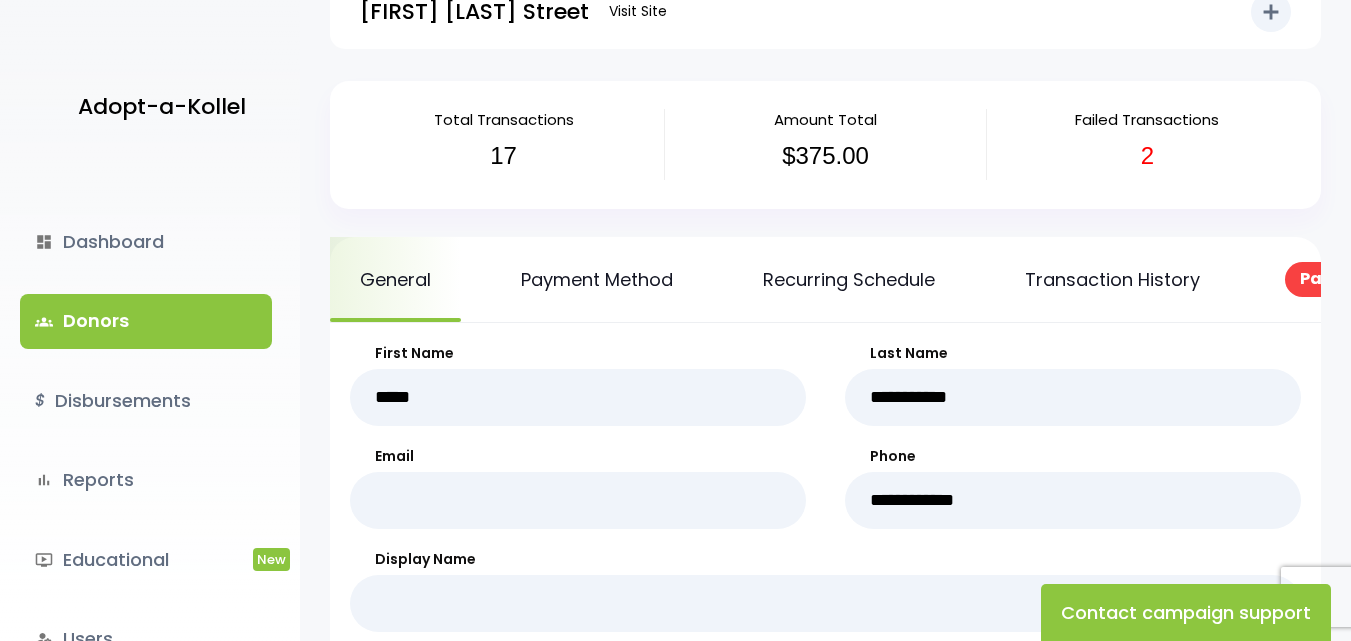 scroll, scrollTop: 200, scrollLeft: 0, axis: vertical 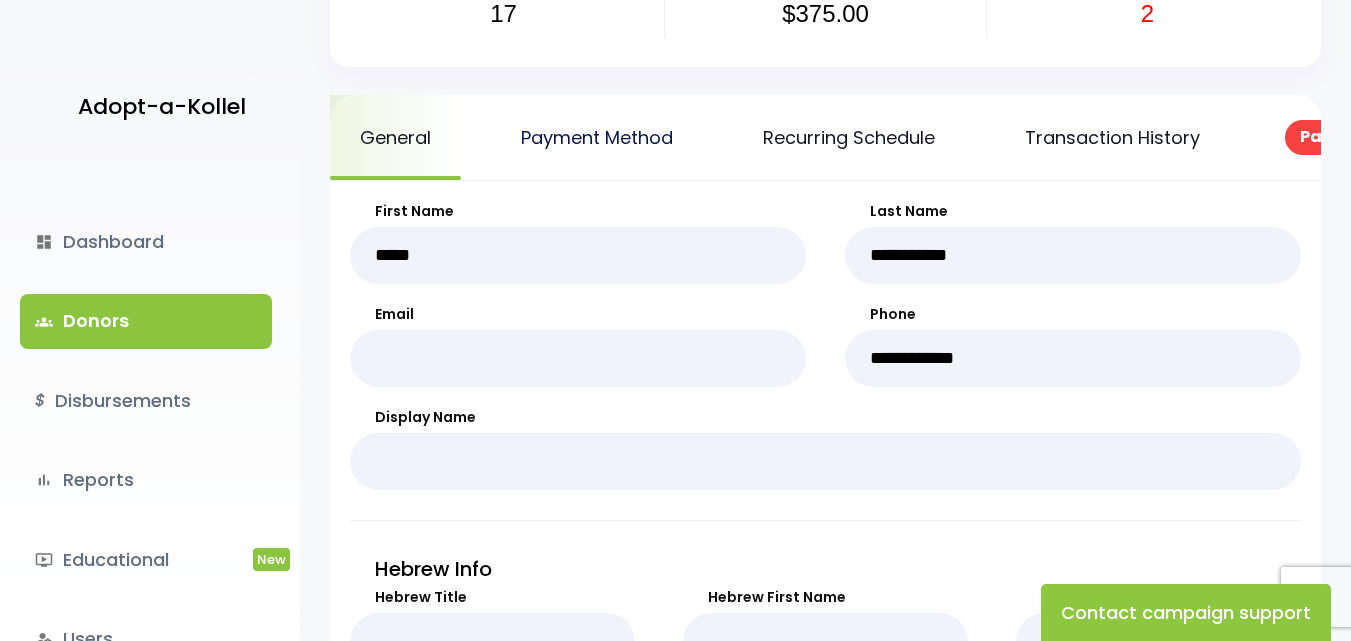 click on "Payment Method" at bounding box center (597, 137) 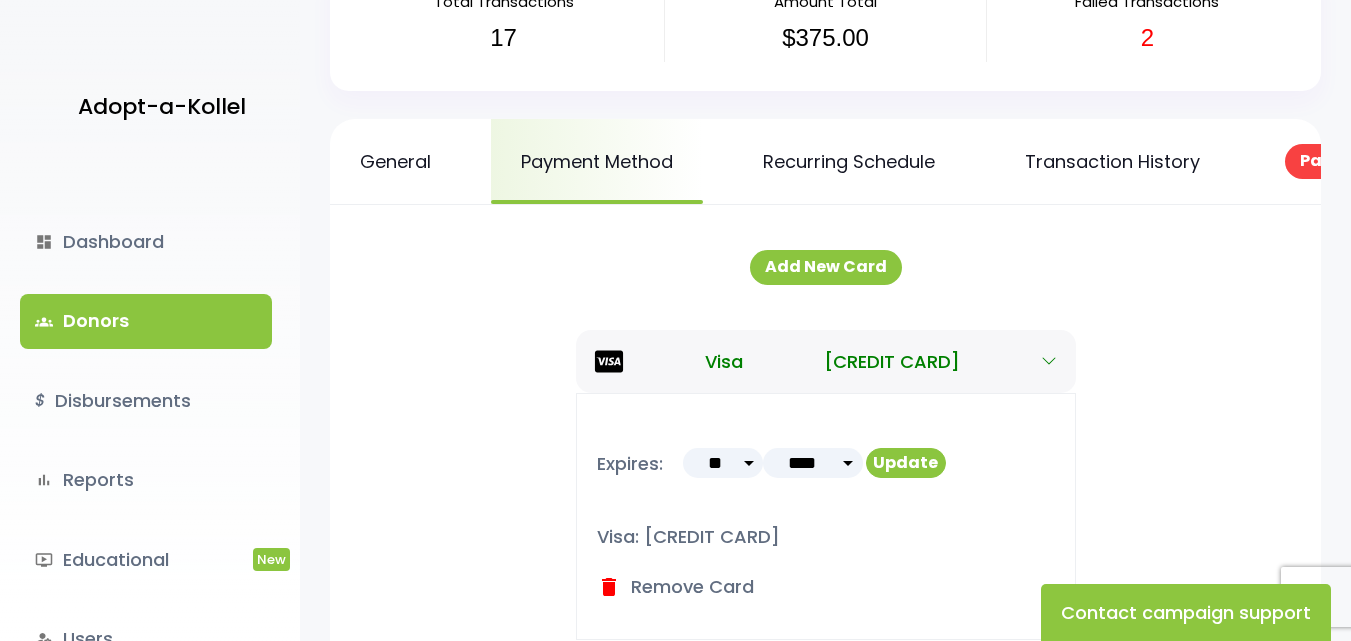 scroll, scrollTop: 200, scrollLeft: 0, axis: vertical 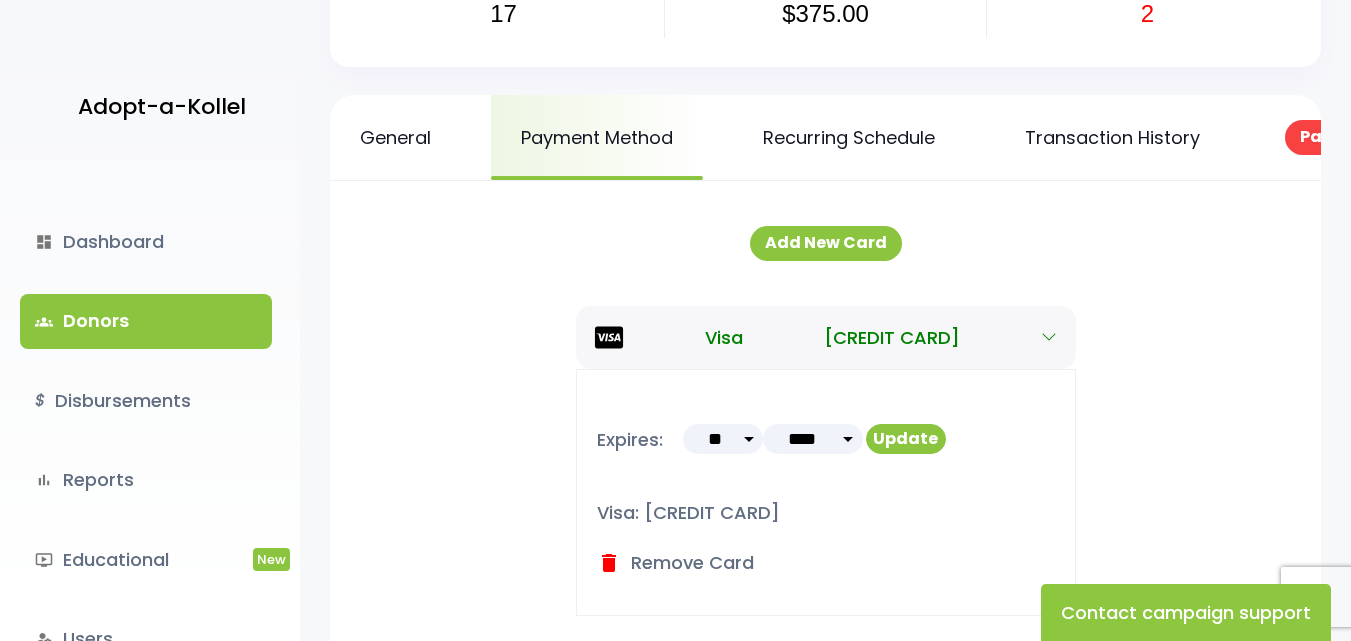 click on "**
**
**
**
**
**
**
**
** ** ** **" at bounding box center [723, 439] 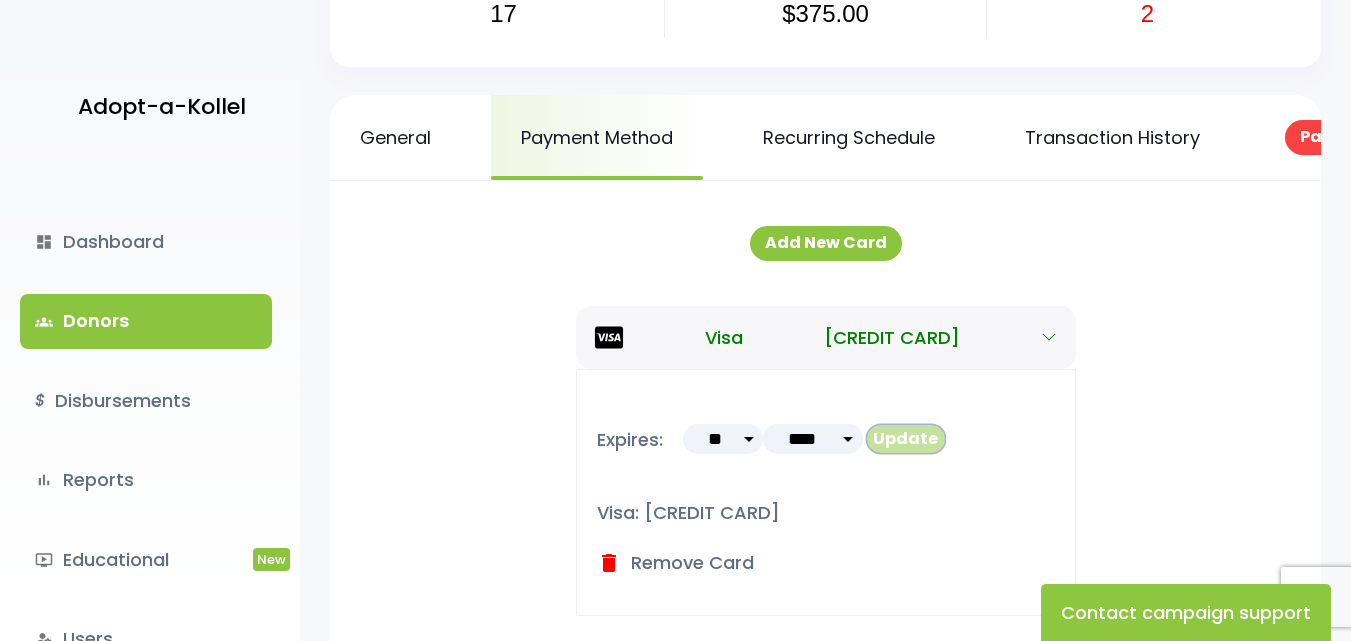 click on "Update" at bounding box center (906, 439) 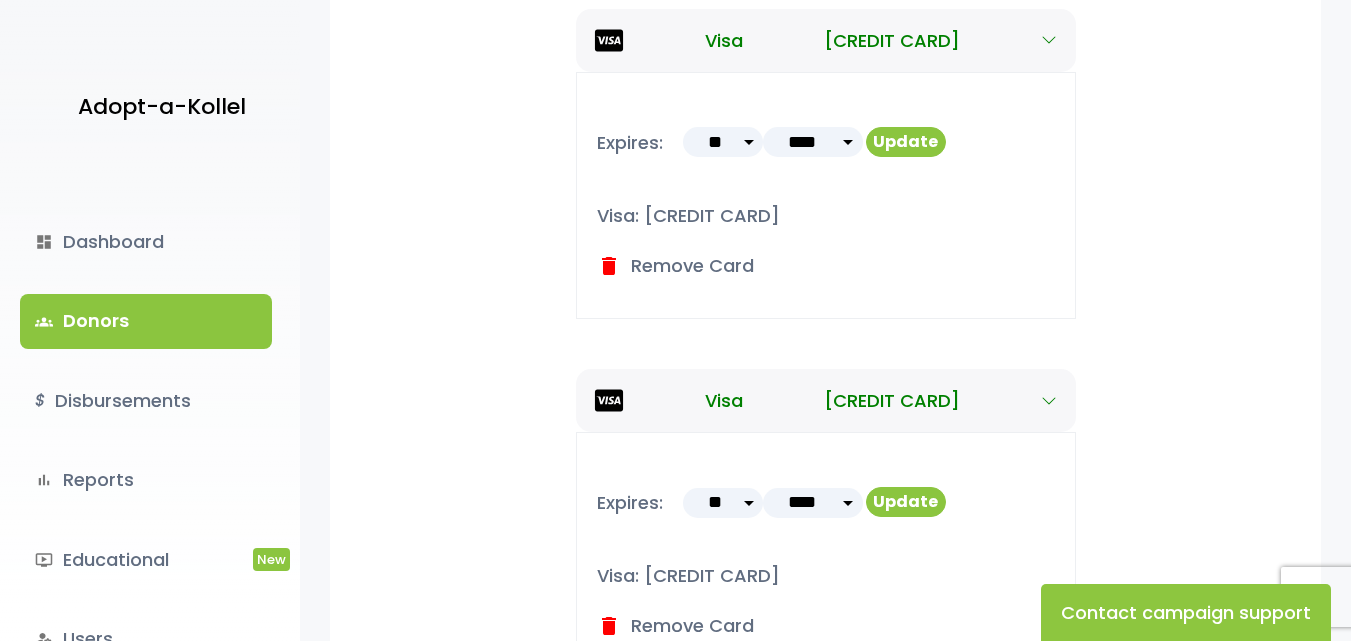 scroll, scrollTop: 467, scrollLeft: 0, axis: vertical 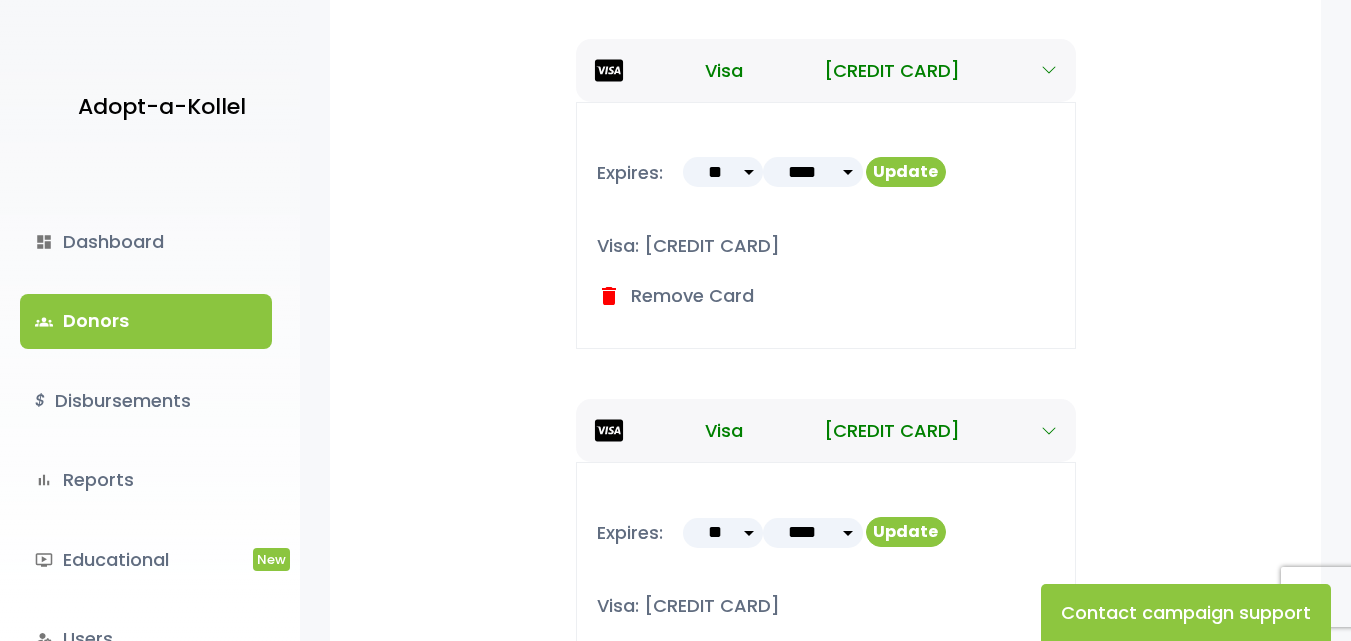 click on "Expires:
**
**
**
**
**
** ** ** ** ** ** ** **** **** **** **** **** ****" at bounding box center (826, 225) 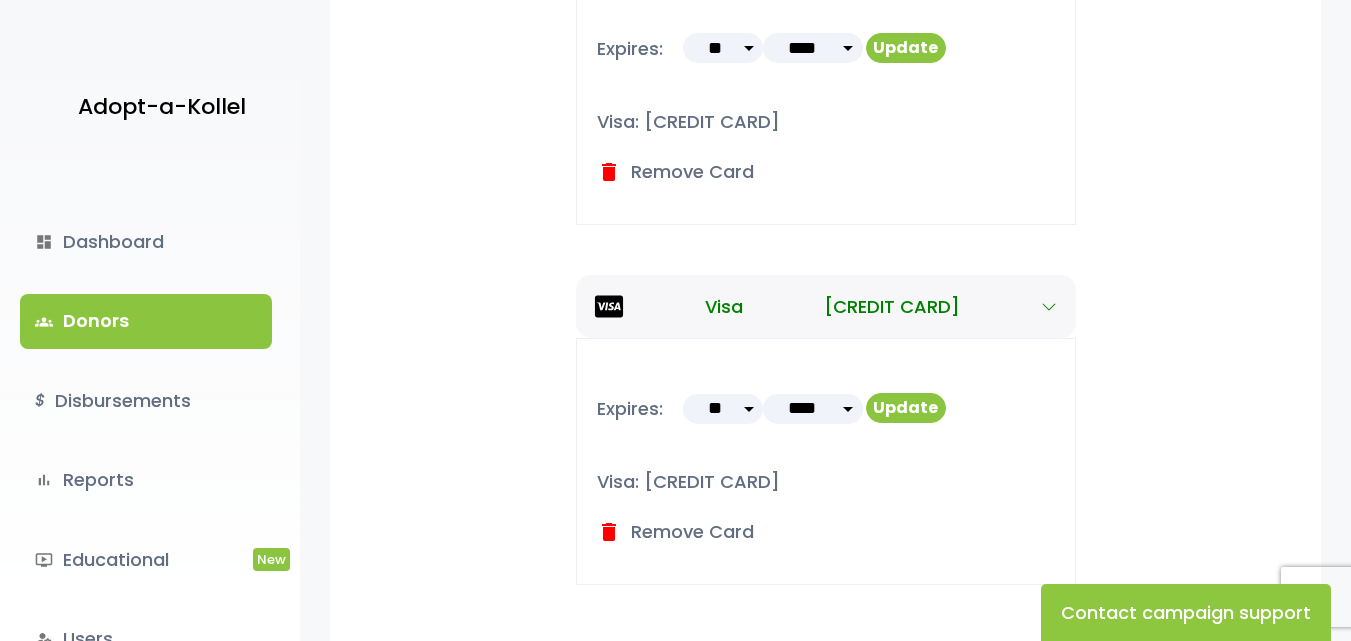 scroll, scrollTop: 600, scrollLeft: 0, axis: vertical 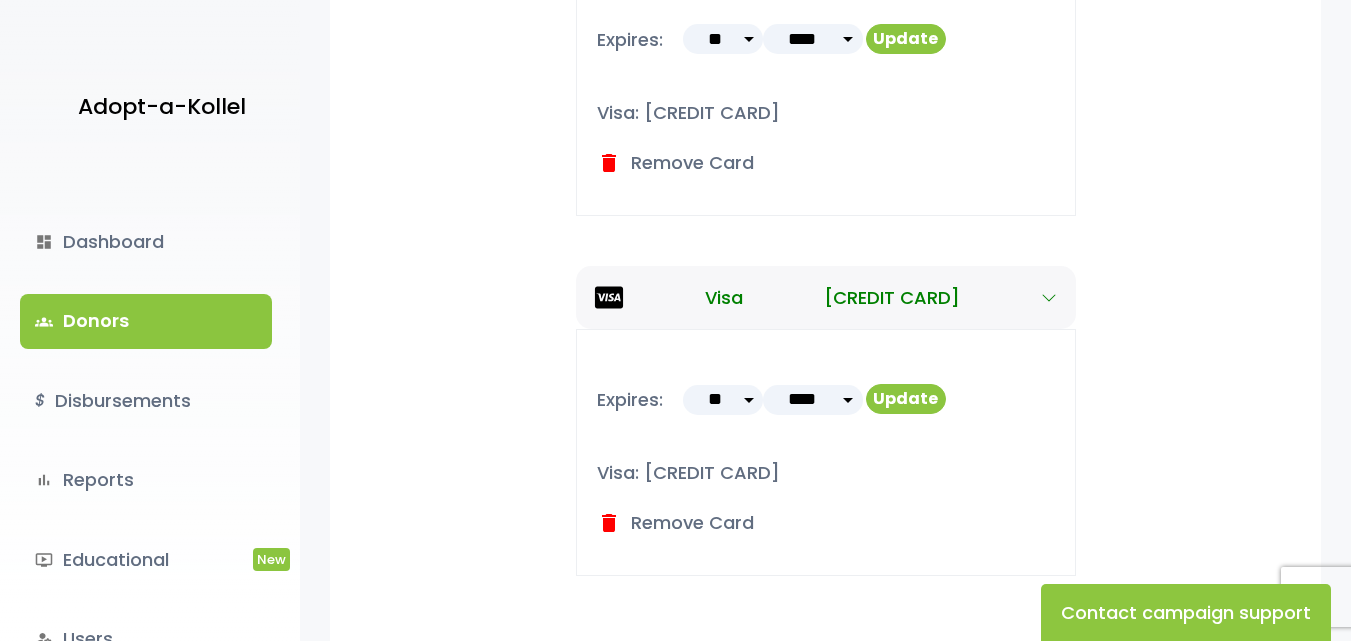 click on "delete  Remove Card" at bounding box center (675, 522) 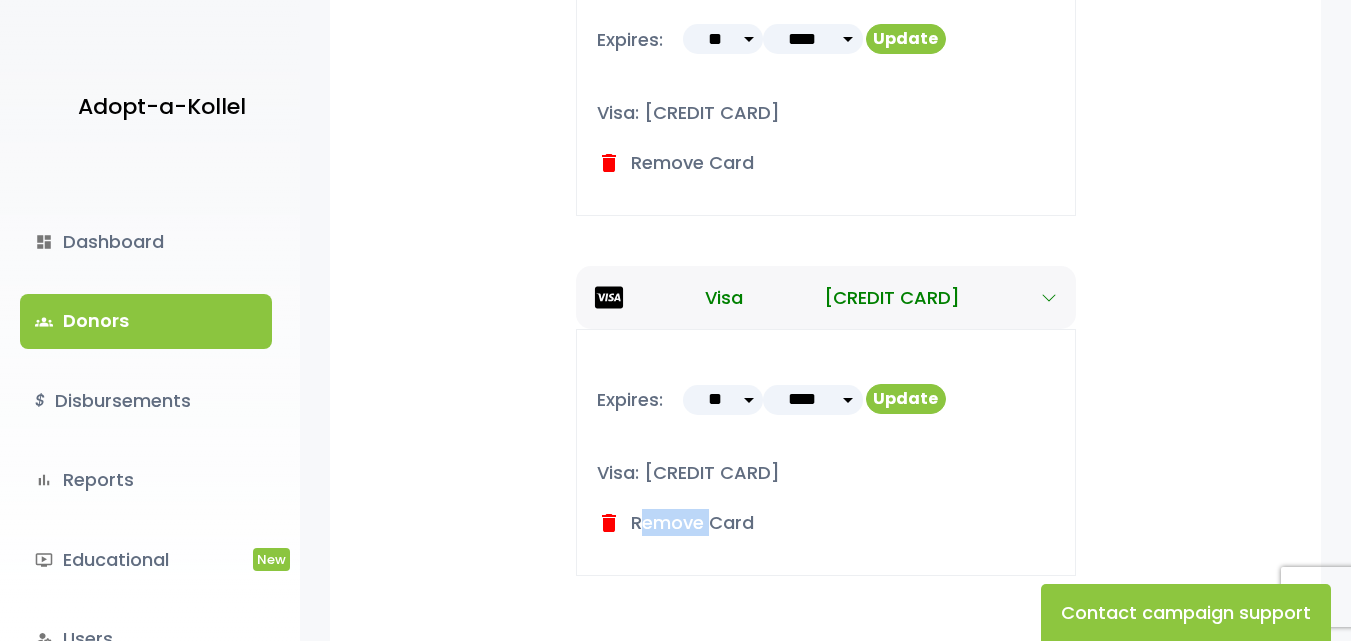 click on "delete  Remove Card" at bounding box center [675, 522] 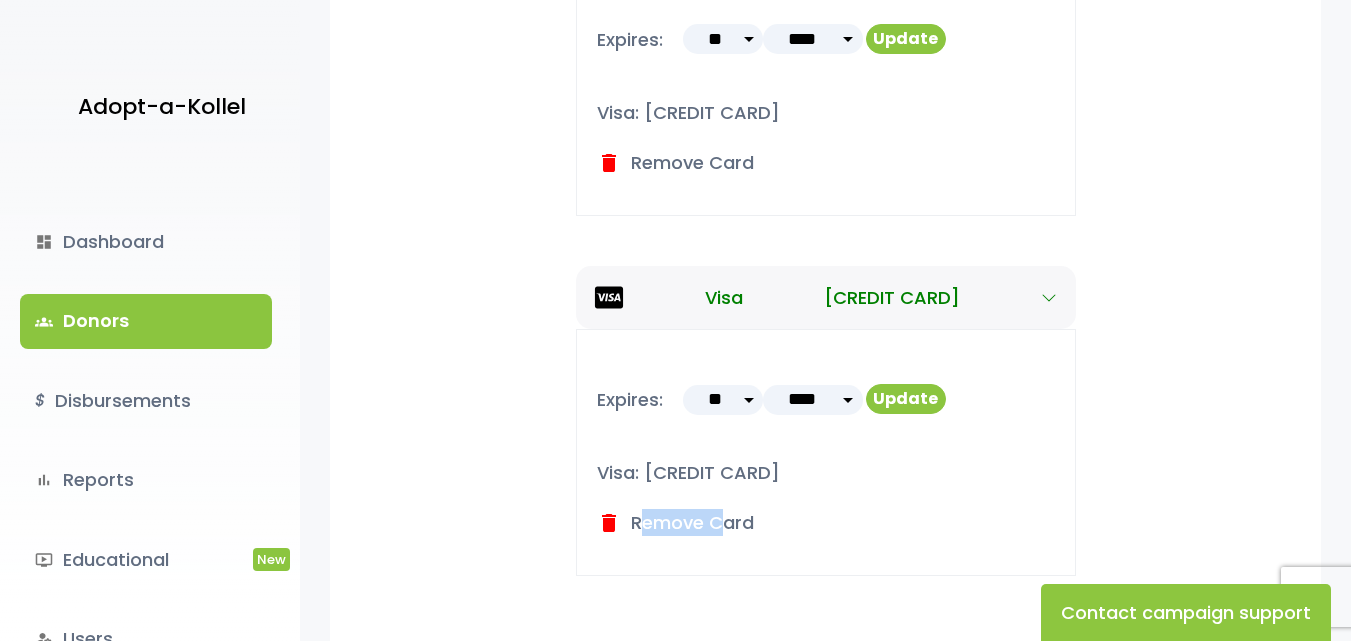 click on "delete  Remove Card" at bounding box center [675, 522] 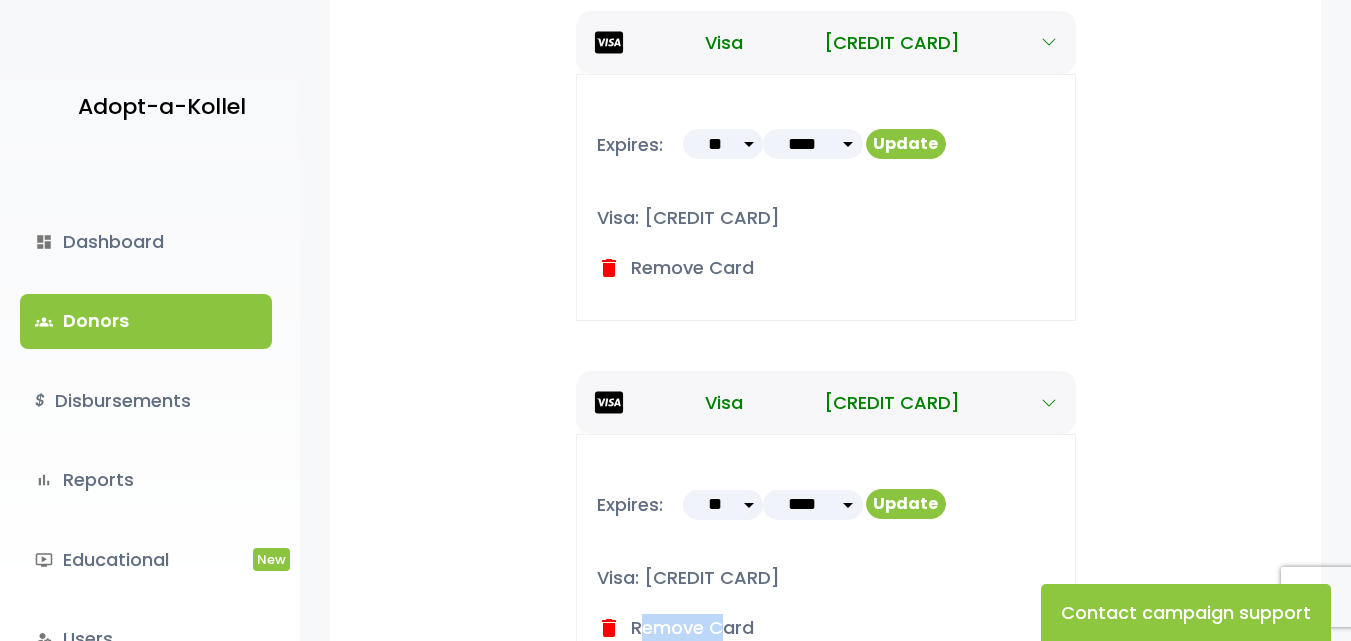 scroll, scrollTop: 667, scrollLeft: 0, axis: vertical 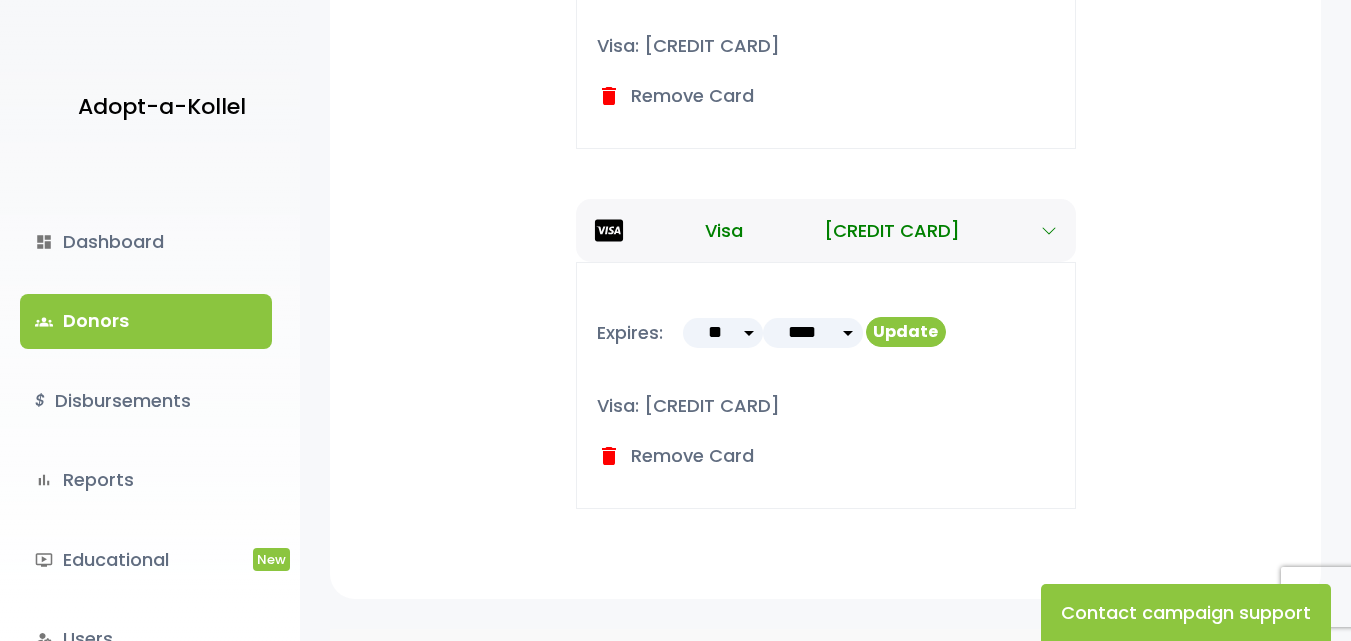 click on "Expires:
**
**
**
**
**
** ** ** ** ** ** ** **** **** **** **** **** ****" at bounding box center (826, 385) 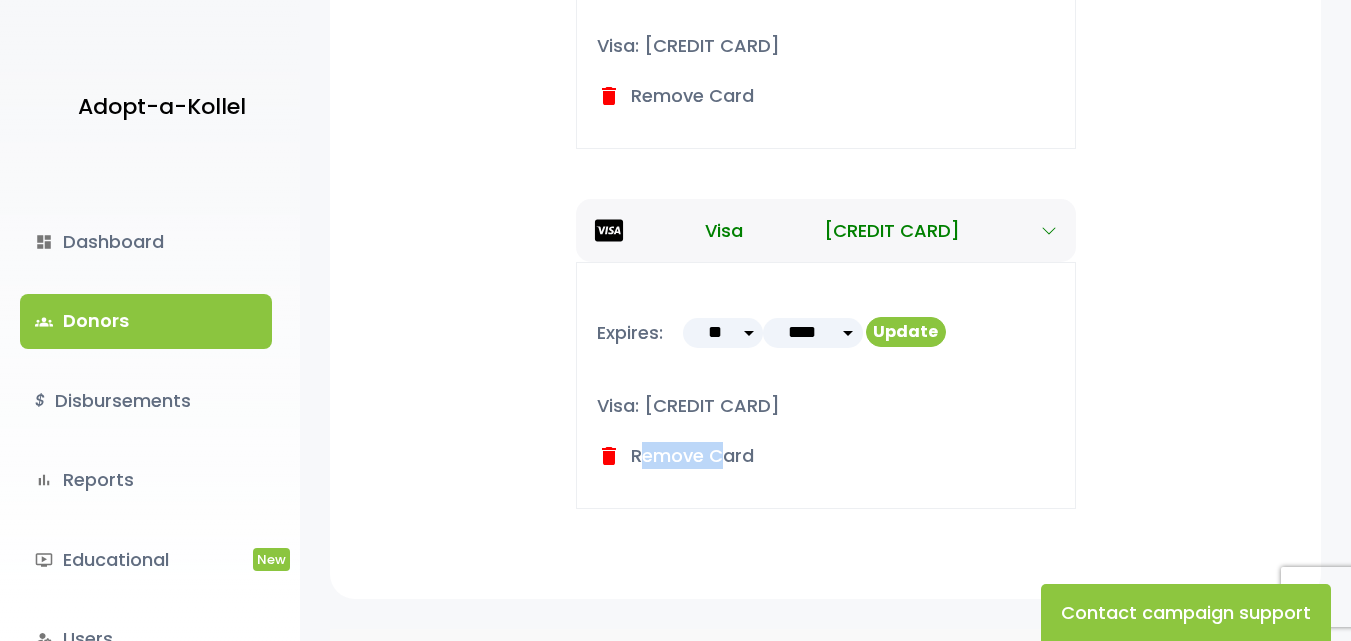 click on "delete  Remove Card" at bounding box center (675, 455) 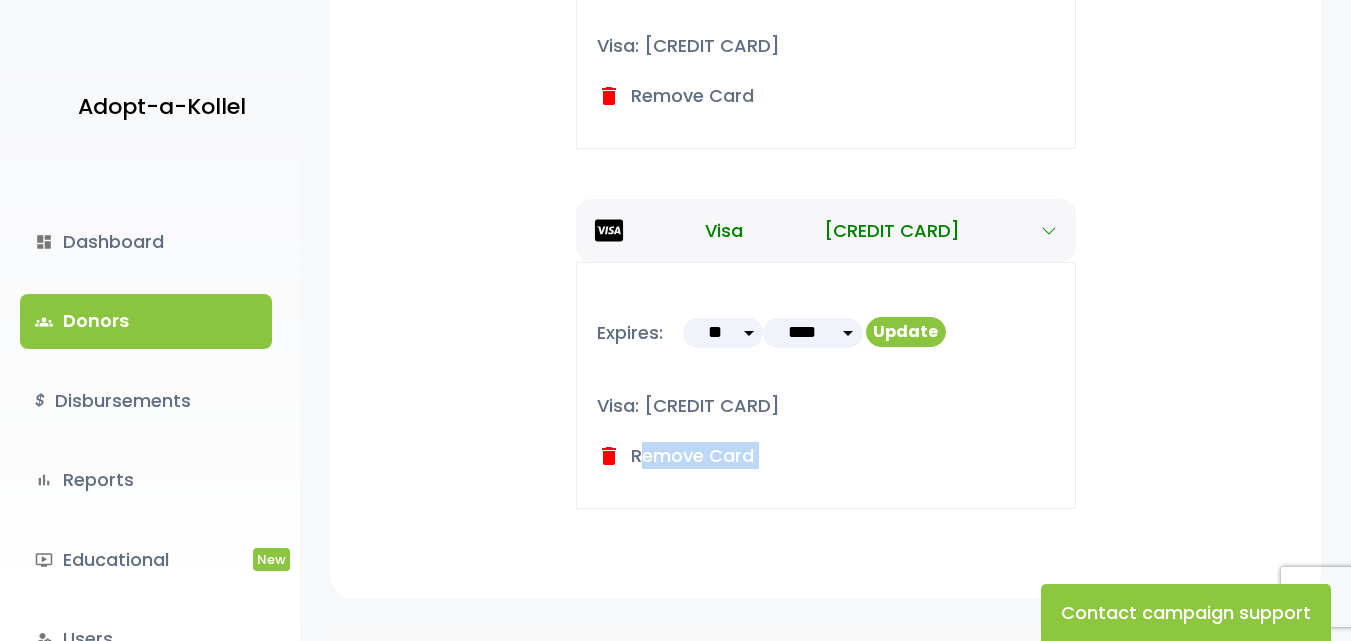 click on "delete  Remove Card" at bounding box center [675, 455] 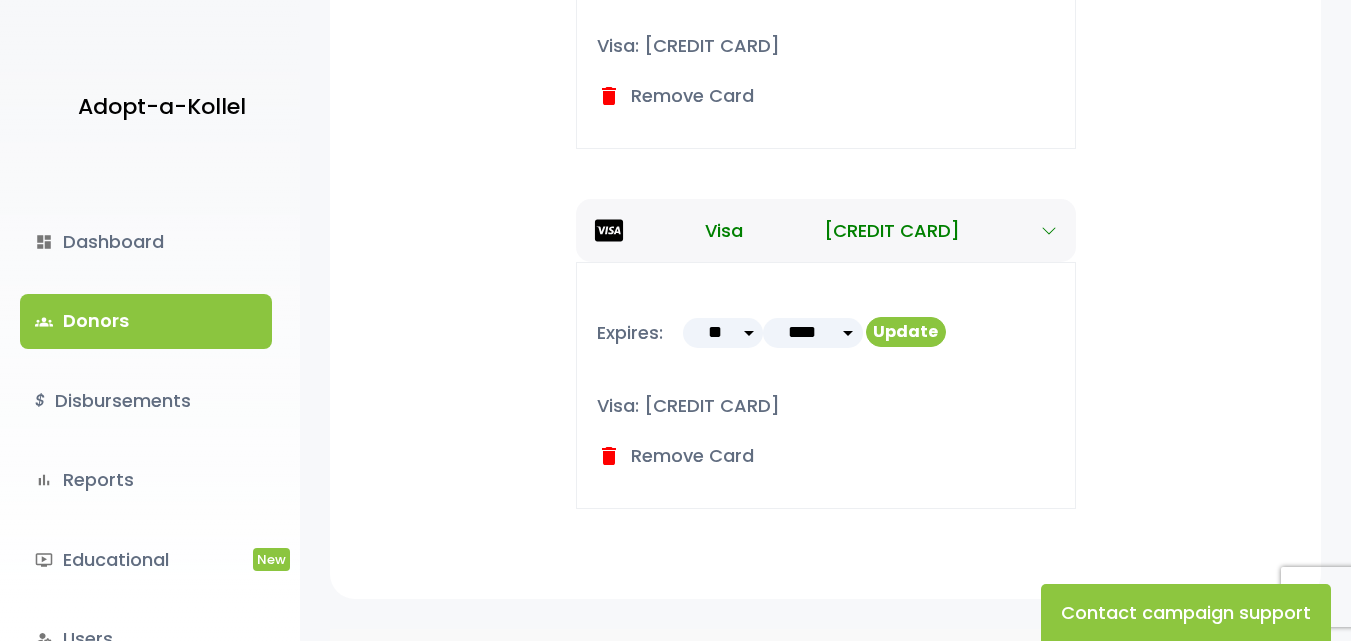 click on "delete" at bounding box center [609, 456] 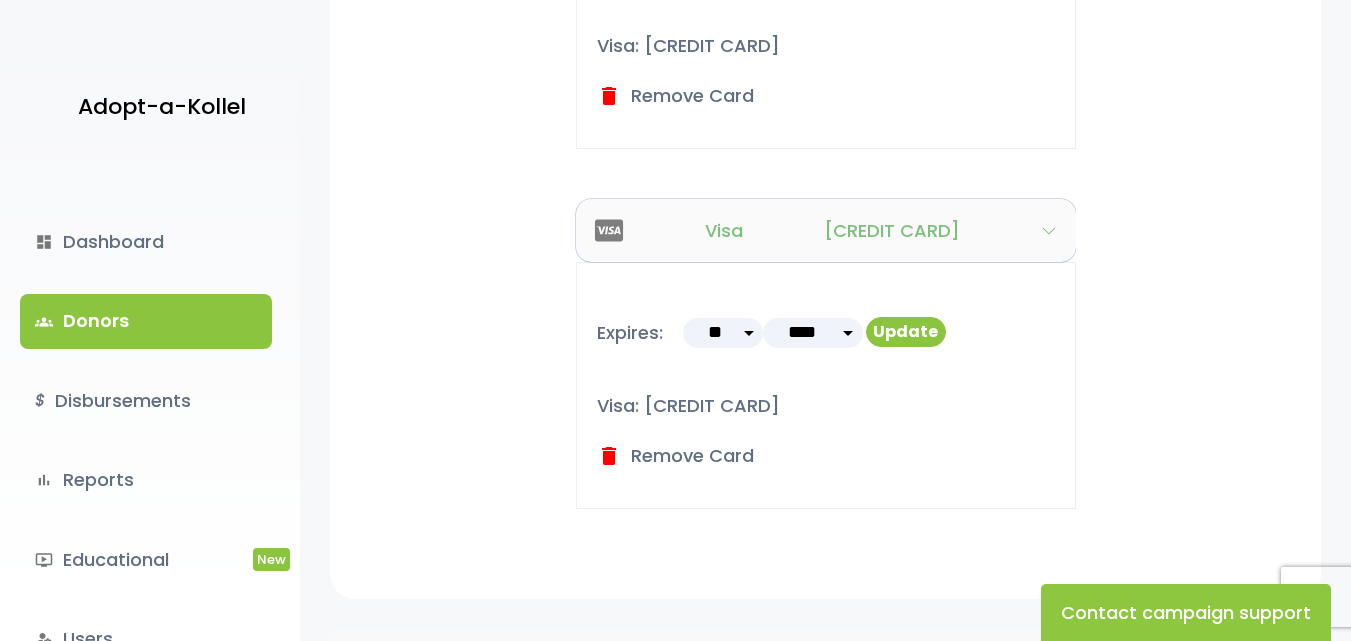 click at bounding box center [1049, 231] 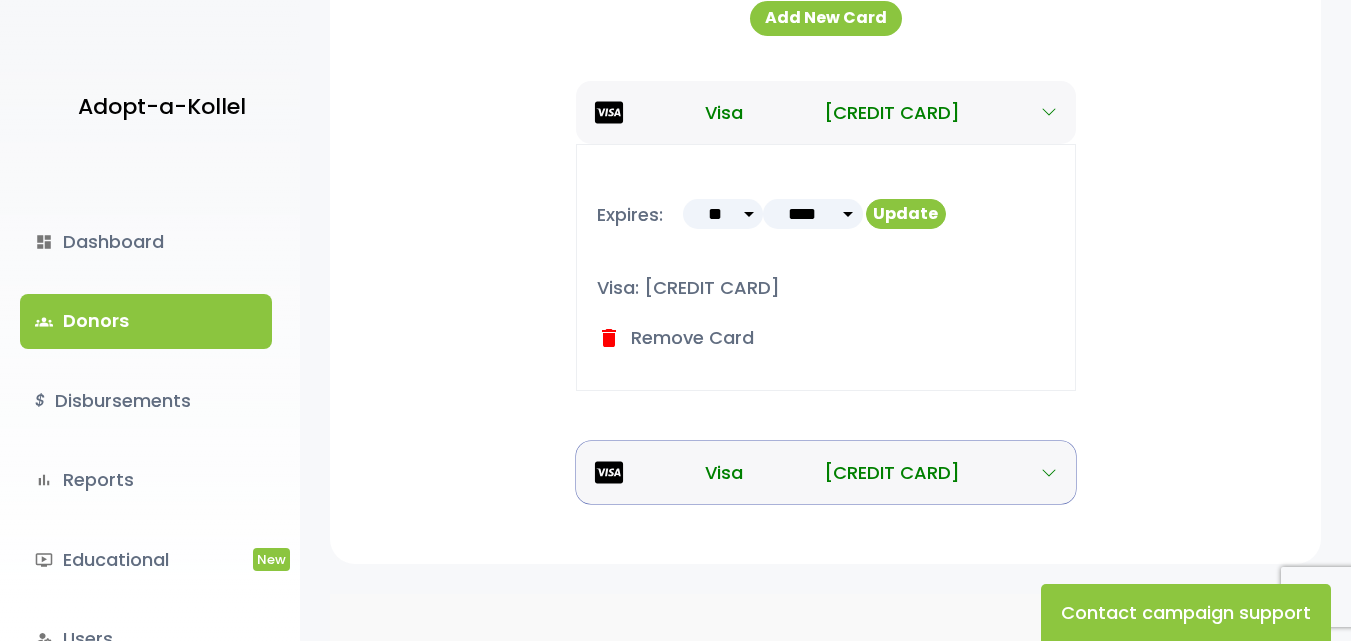 scroll, scrollTop: 399, scrollLeft: 0, axis: vertical 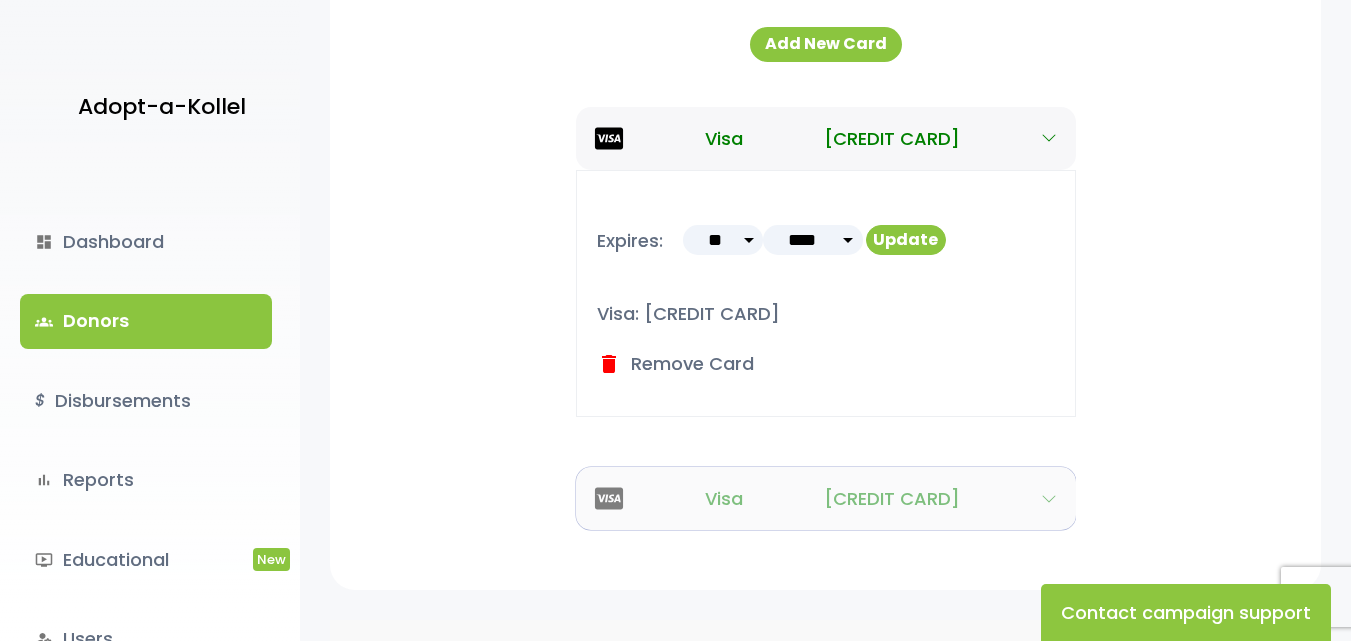 click at bounding box center (1049, 498) 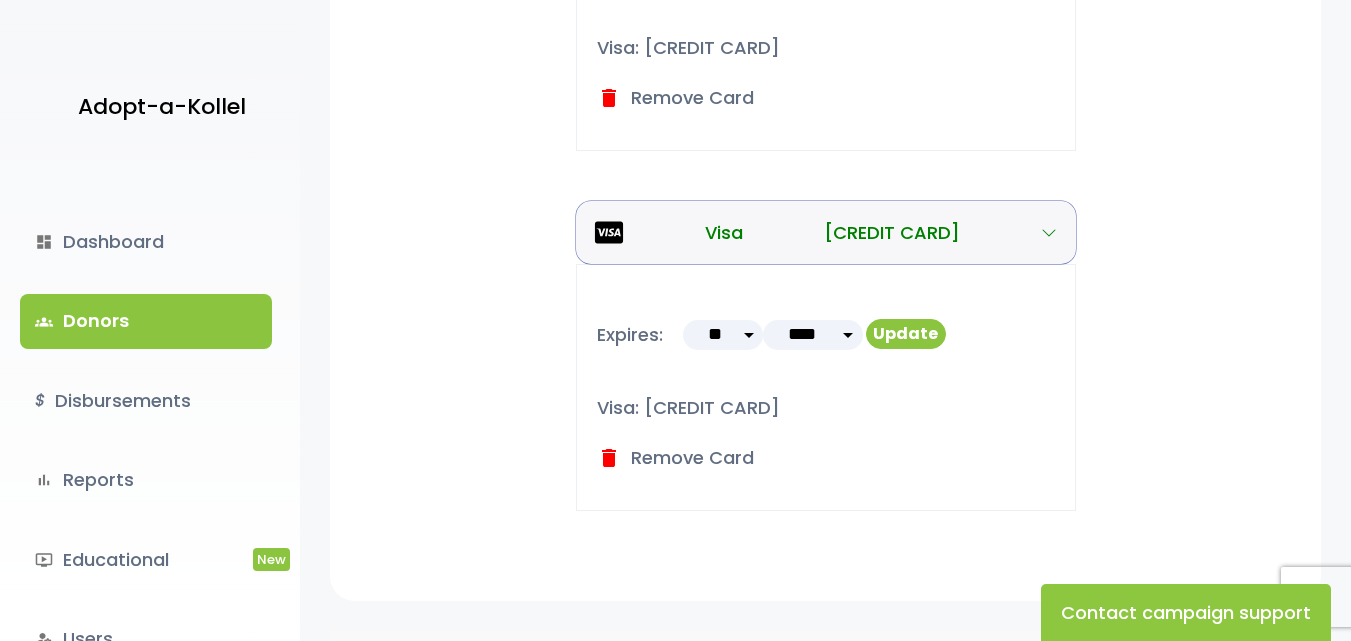 scroll, scrollTop: 666, scrollLeft: 0, axis: vertical 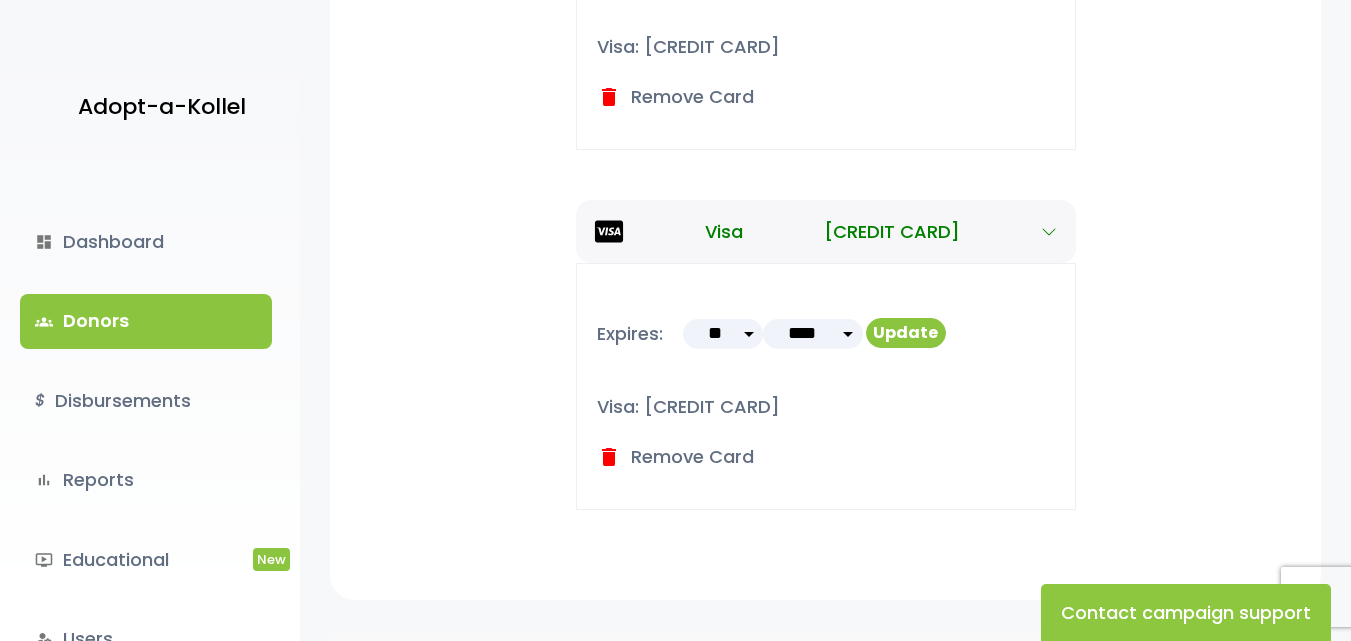 click on "delete  Remove Card" at bounding box center (675, 456) 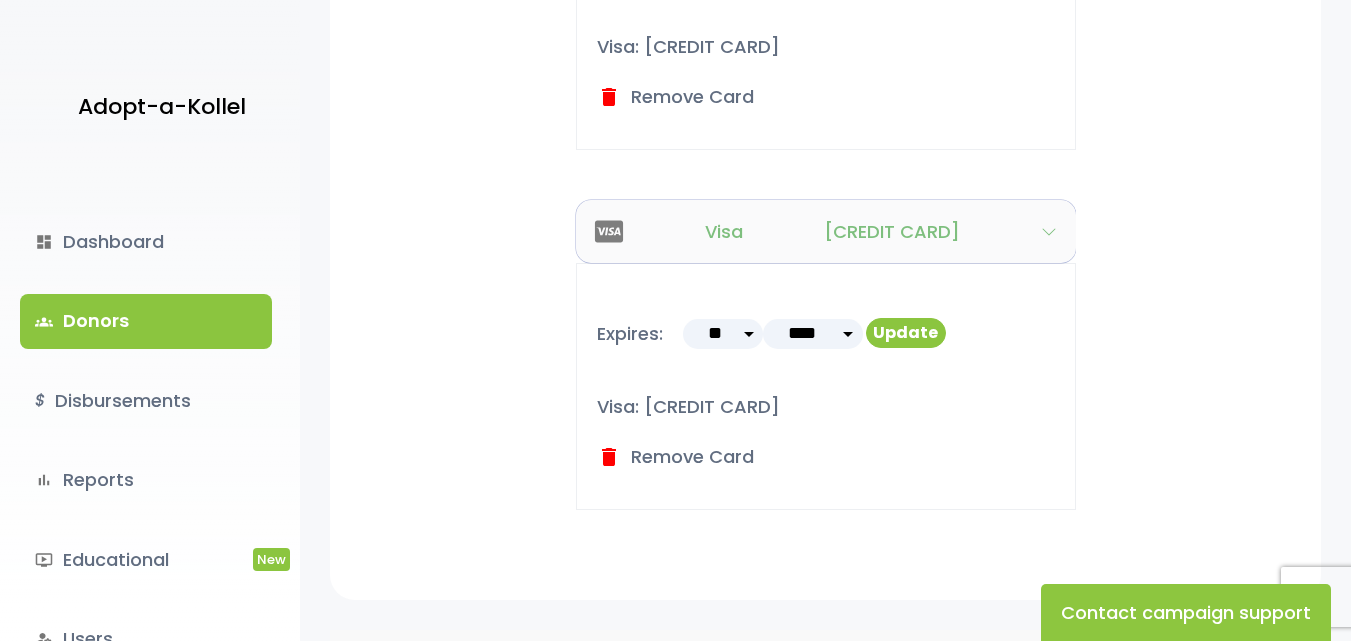 click at bounding box center [1049, 232] 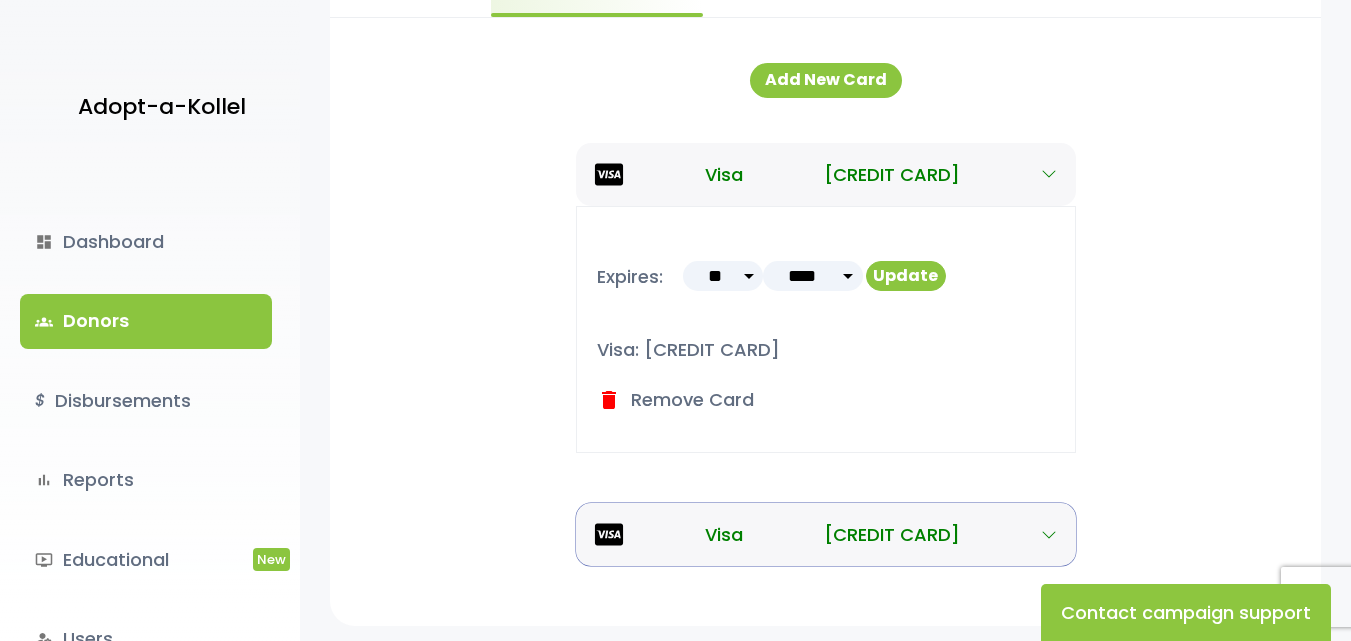 scroll, scrollTop: 333, scrollLeft: 0, axis: vertical 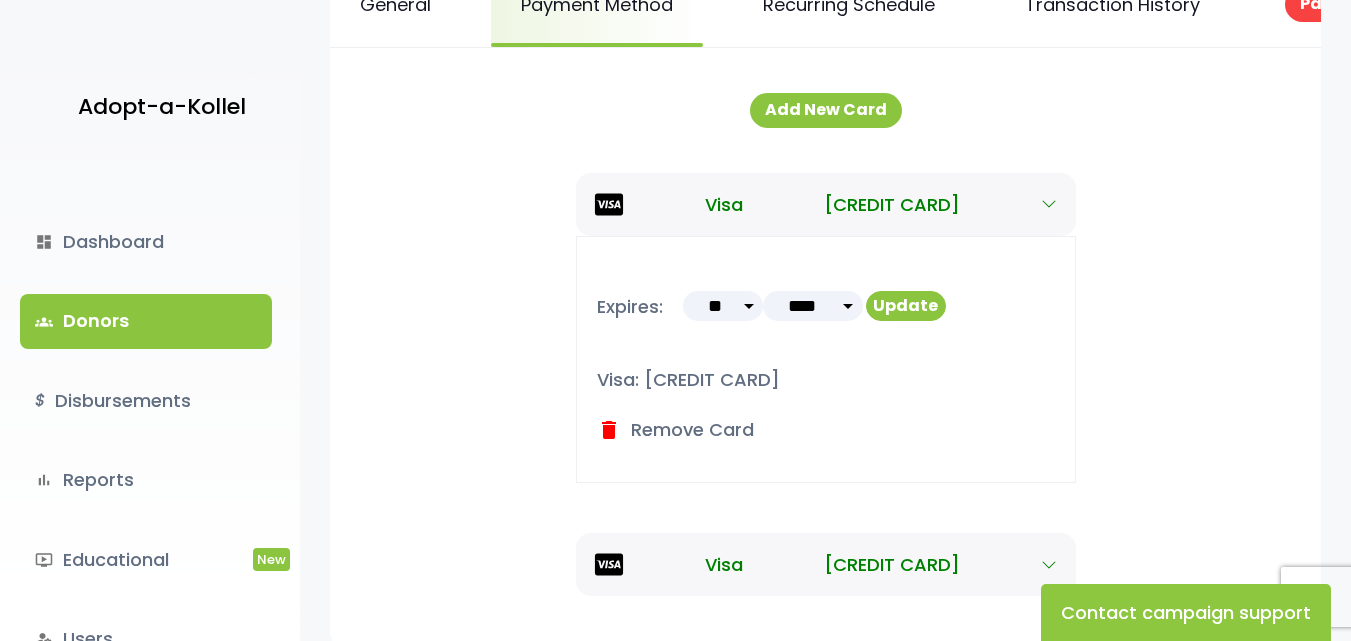 click on "Expires:
**
**
**
**
**
** ** ** ** ** ** ** **** **** **** **** **** ****" at bounding box center [826, 359] 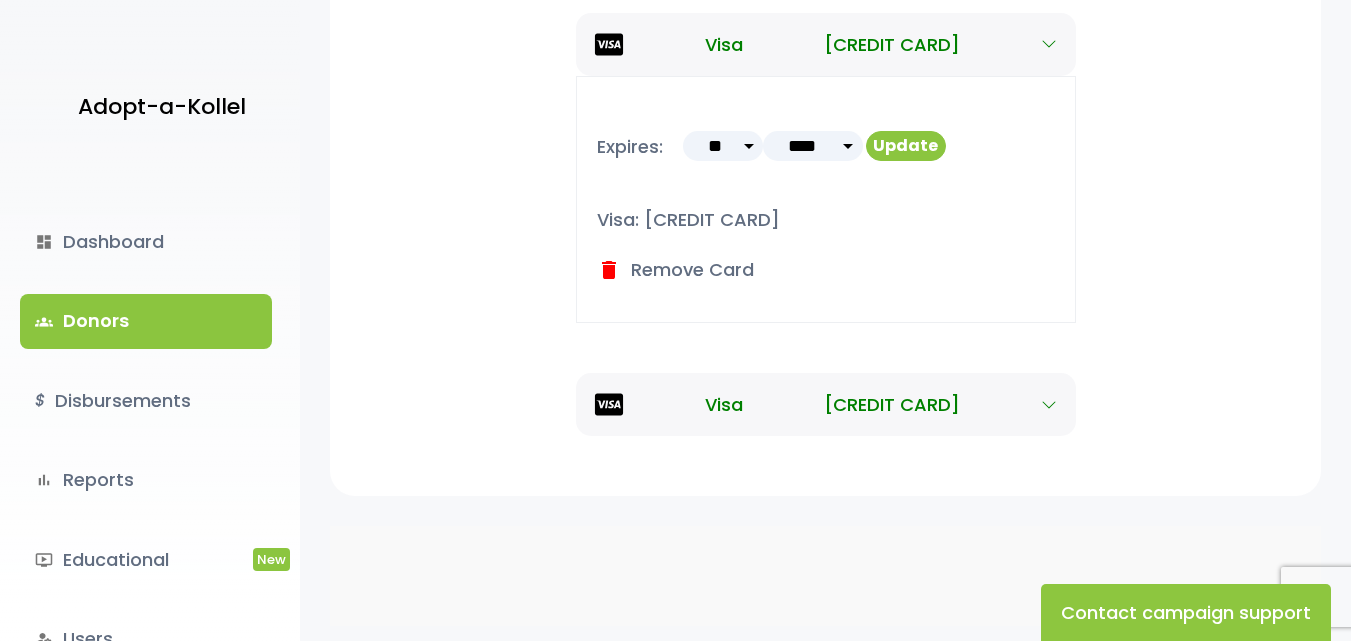 scroll, scrollTop: 533, scrollLeft: 0, axis: vertical 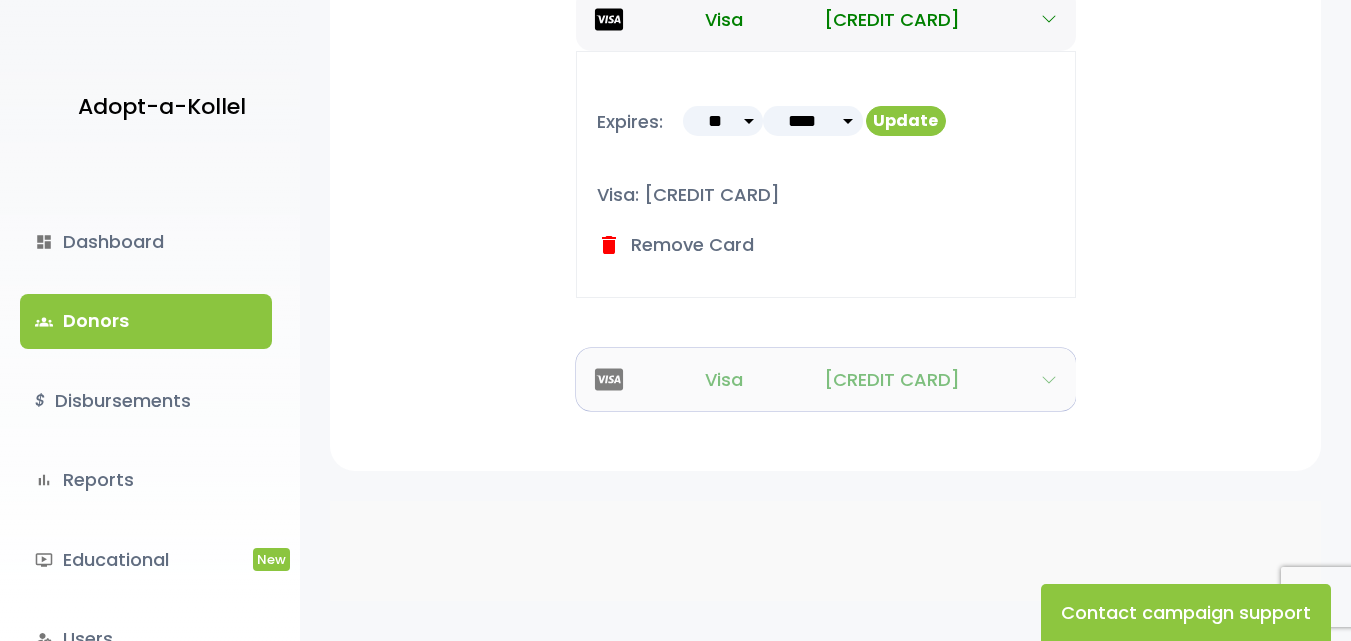 click on "Visa
4xxxxxxxxxxx5324" at bounding box center [826, 379] 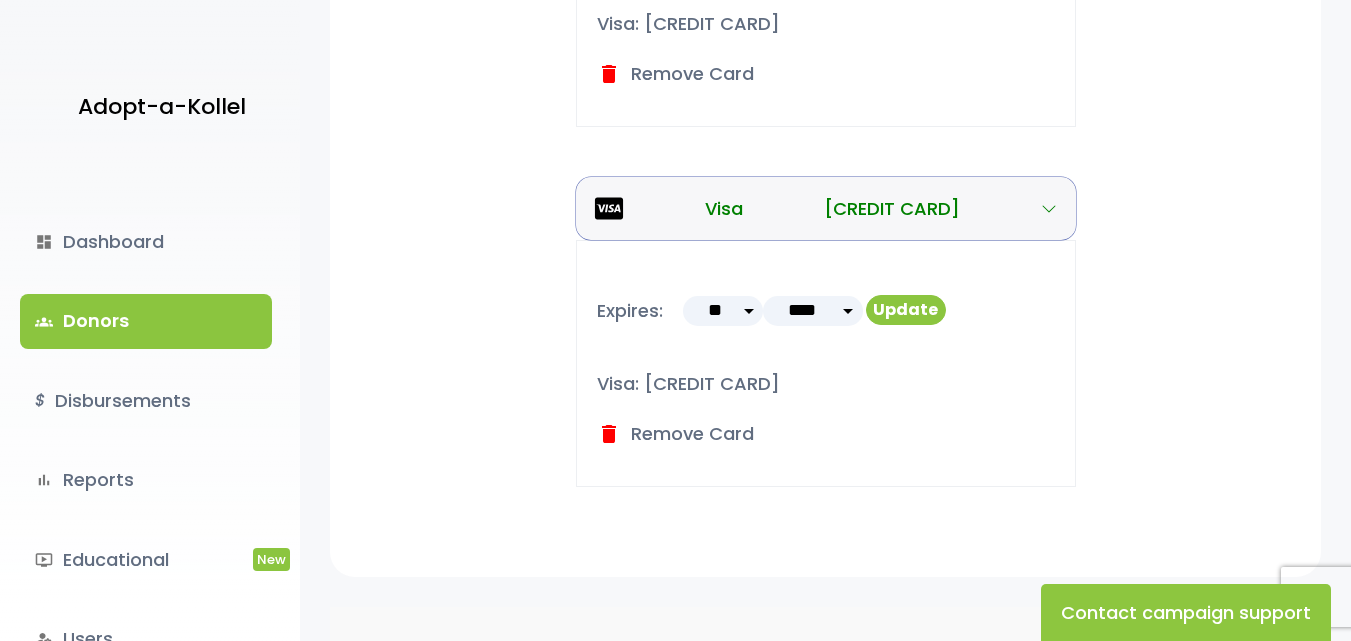 scroll, scrollTop: 733, scrollLeft: 0, axis: vertical 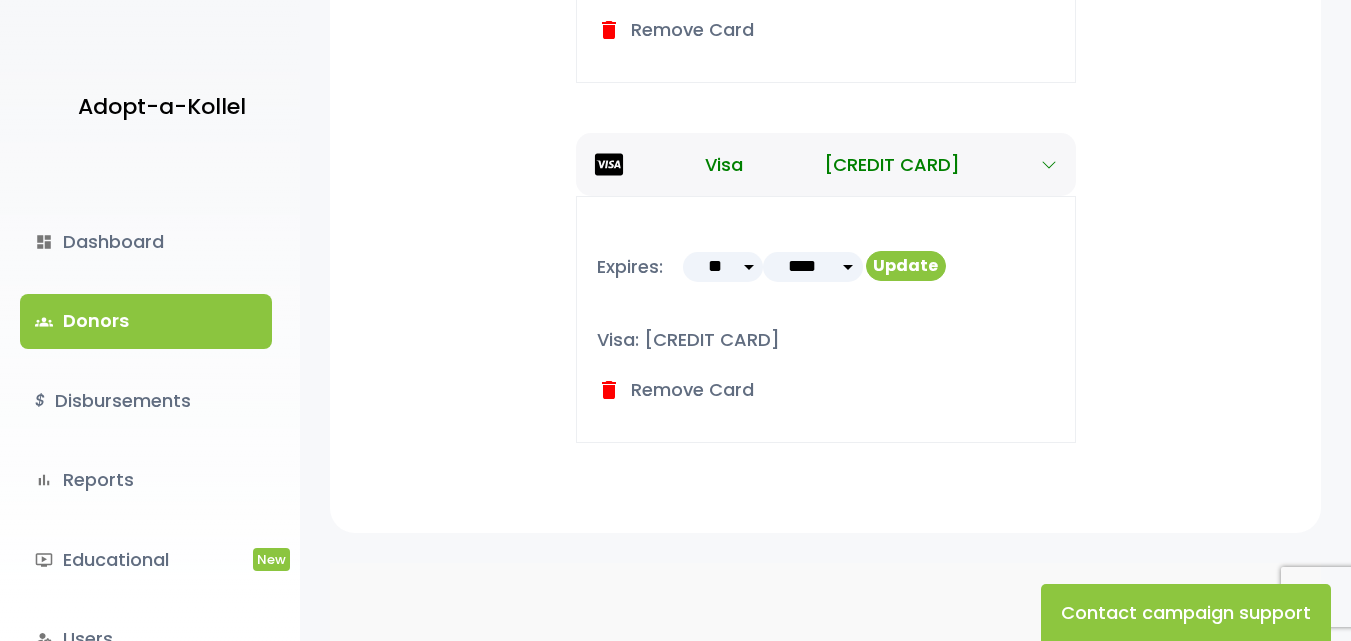click on "delete  Remove Card" at bounding box center (675, 389) 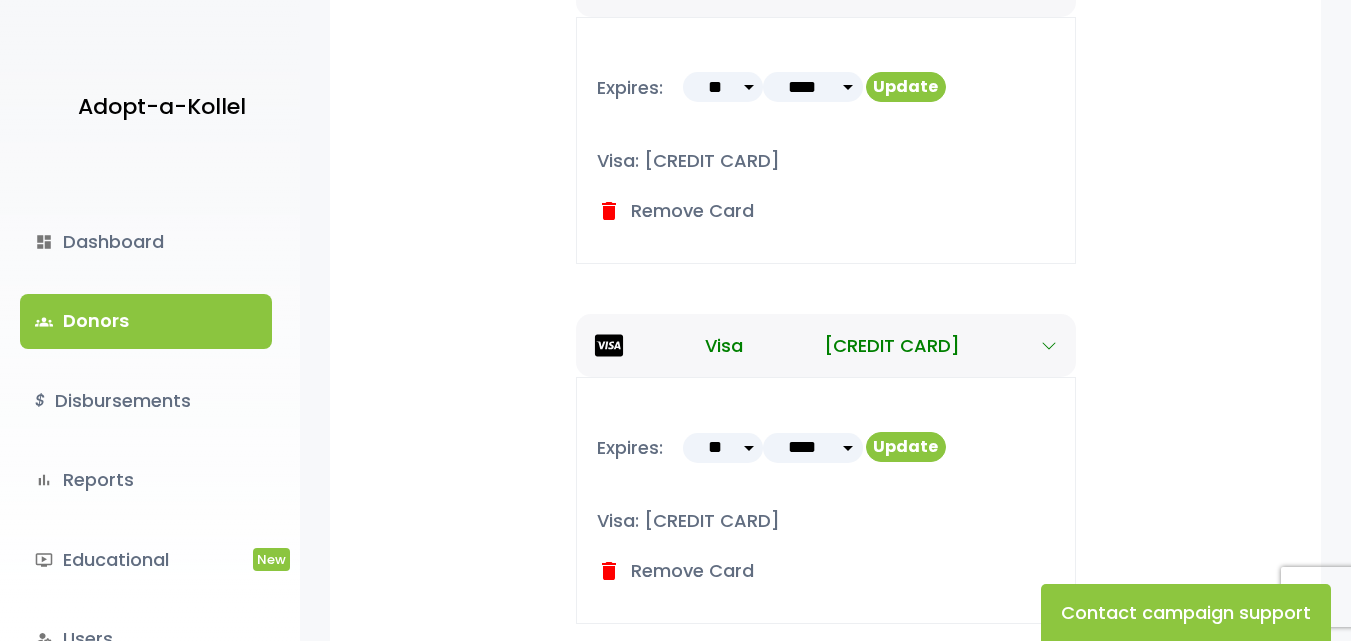 scroll, scrollTop: 533, scrollLeft: 0, axis: vertical 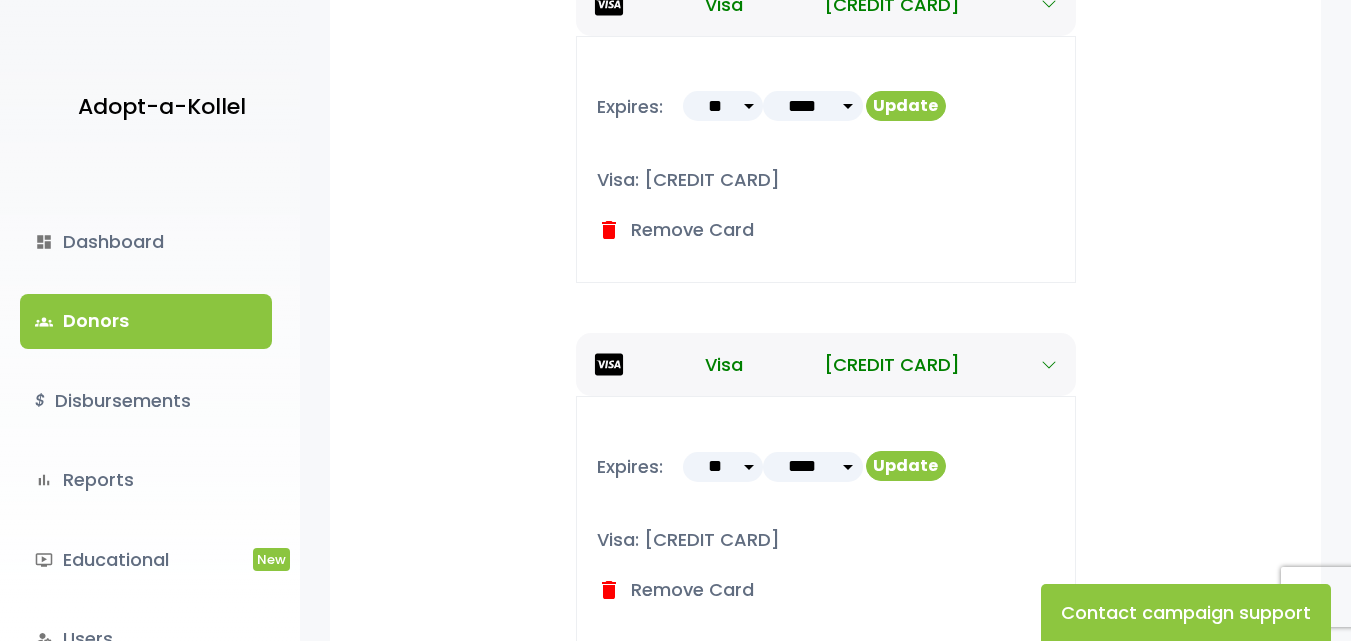 click on "delete  Remove Card" at bounding box center (675, 229) 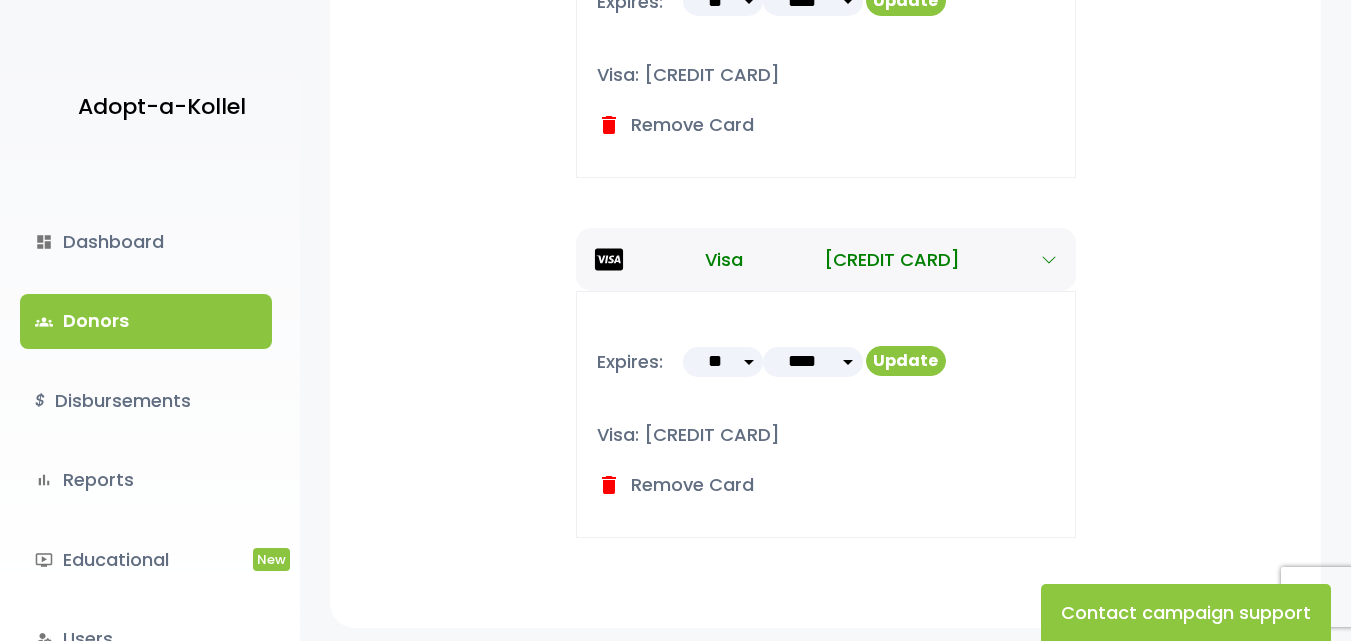 scroll, scrollTop: 666, scrollLeft: 0, axis: vertical 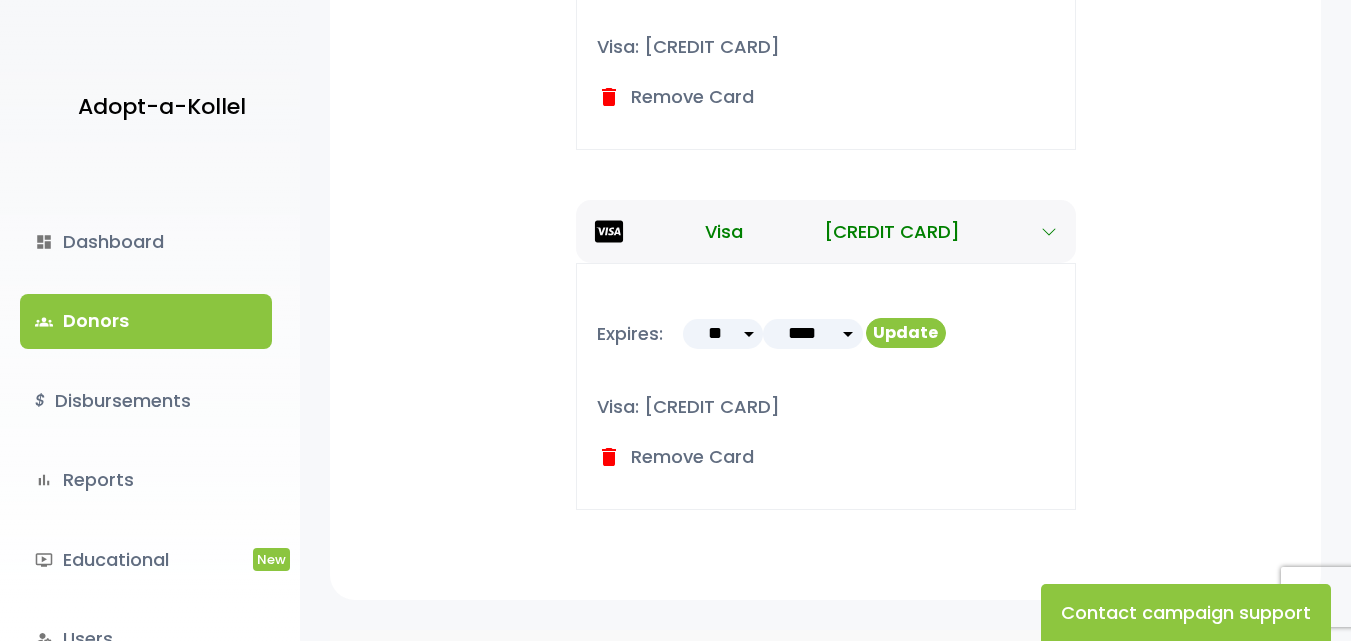 click on "delete  Remove Card" at bounding box center (675, 456) 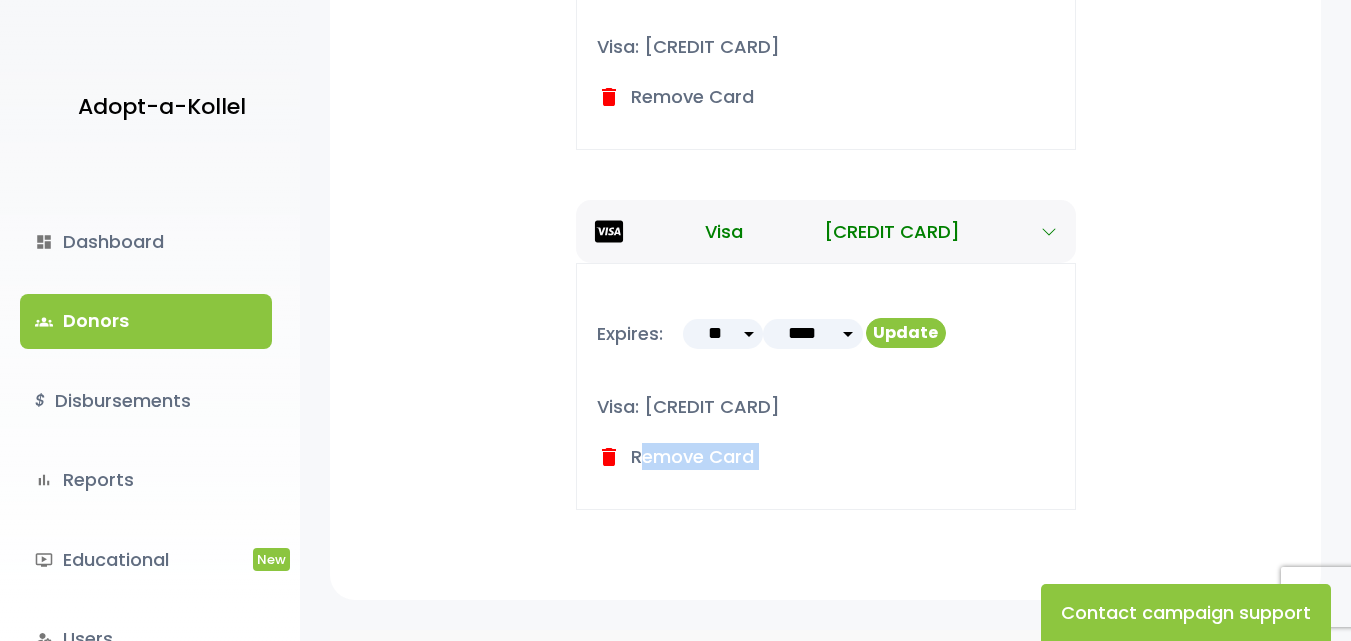 click on "delete  Remove Card" at bounding box center (675, 456) 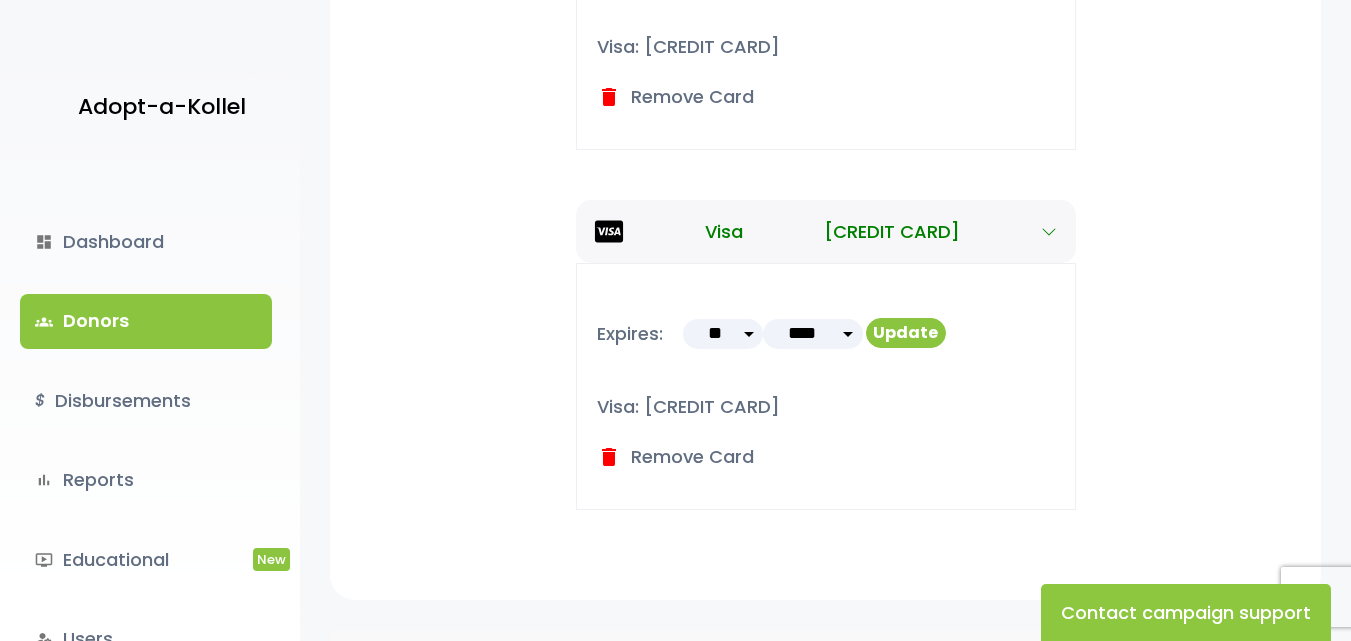 click on "delete" at bounding box center [609, 457] 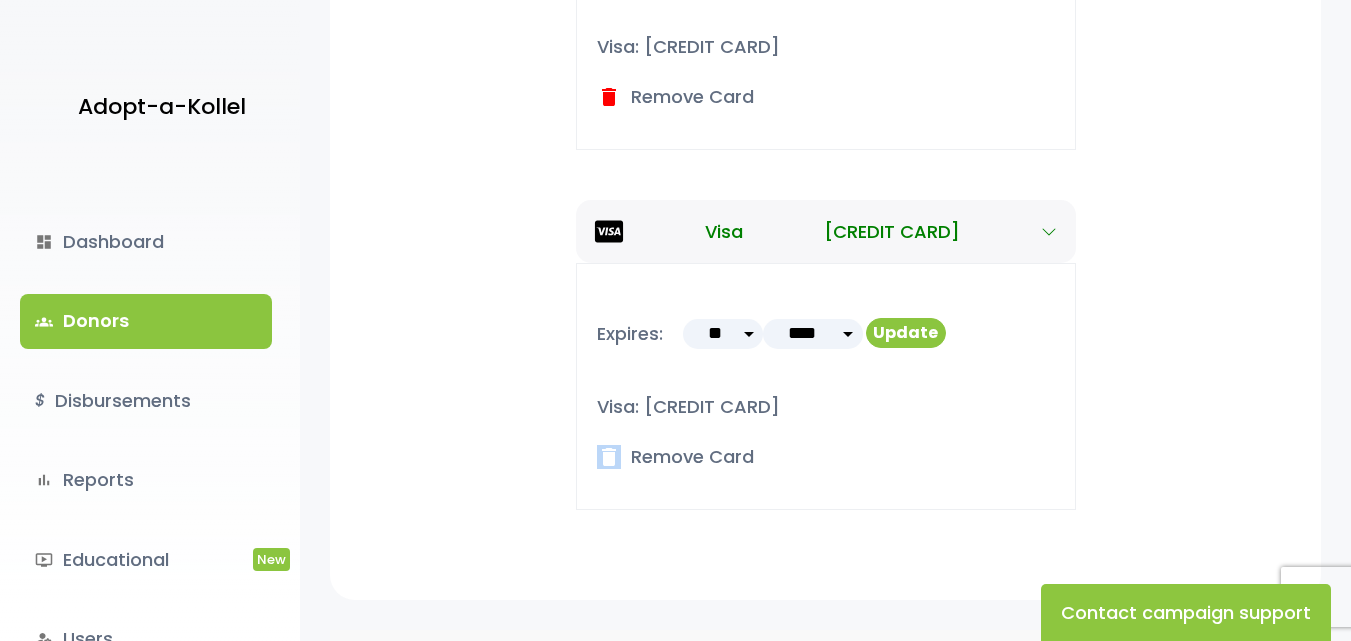 click on "delete" at bounding box center [609, 457] 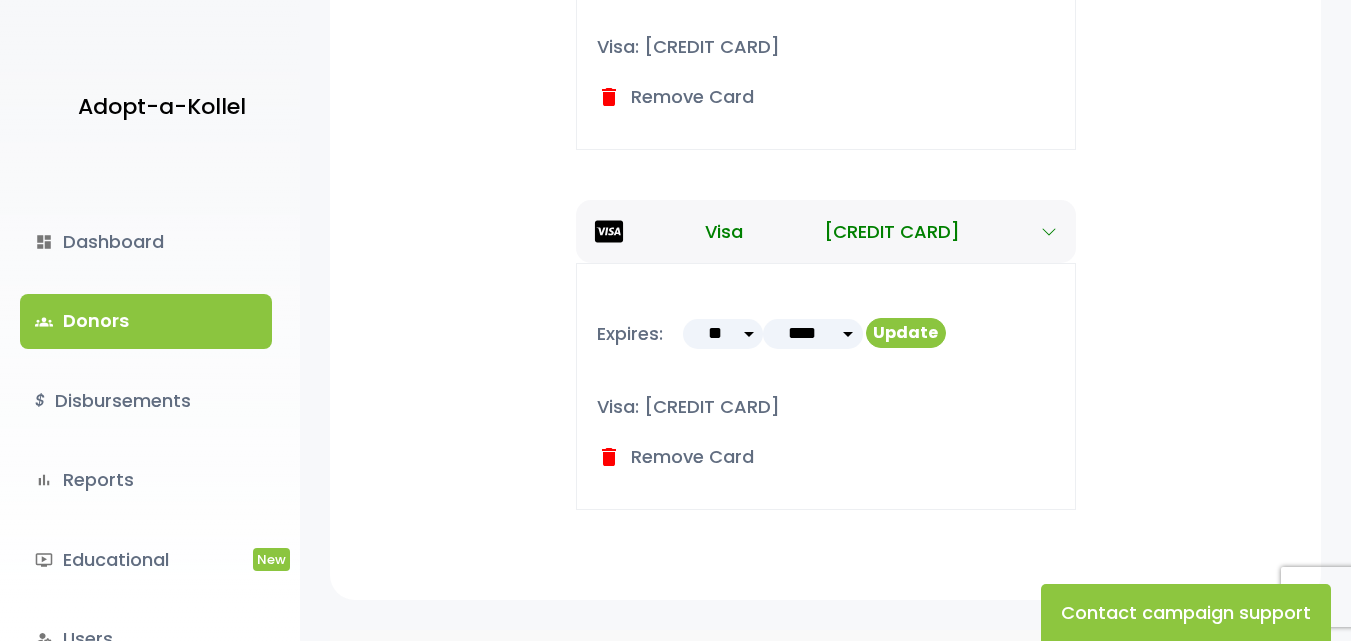 click on "delete" at bounding box center [609, 457] 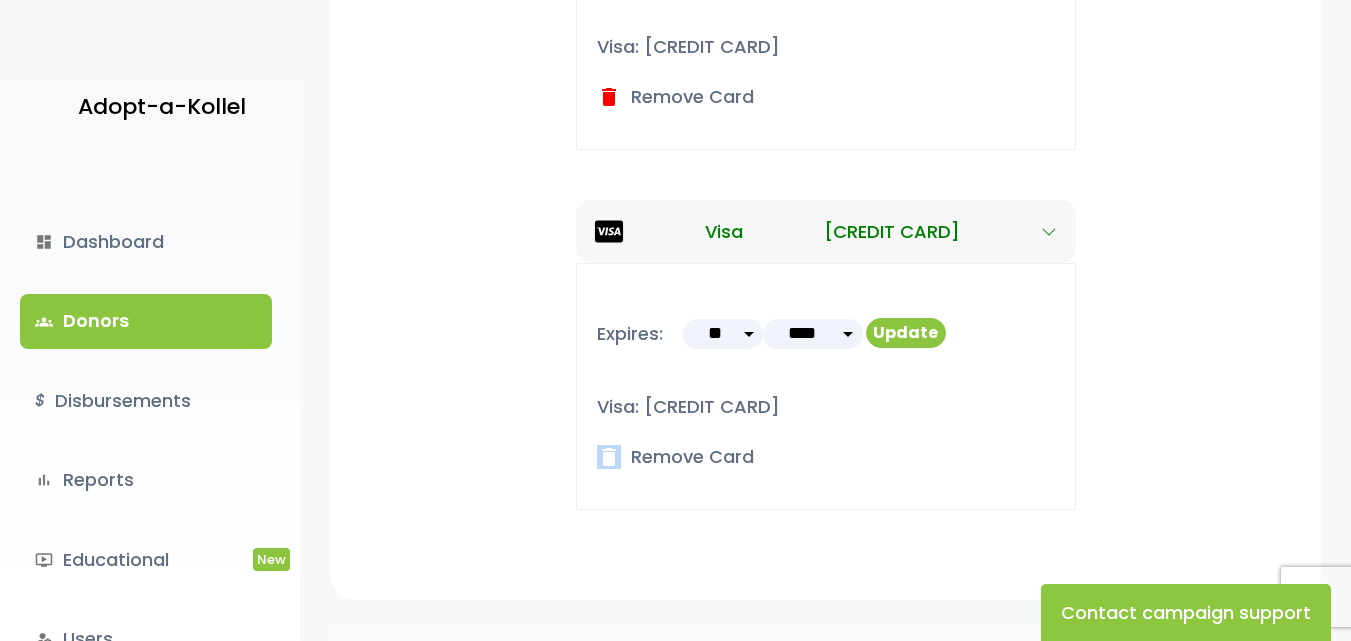 click on "delete" at bounding box center (609, 457) 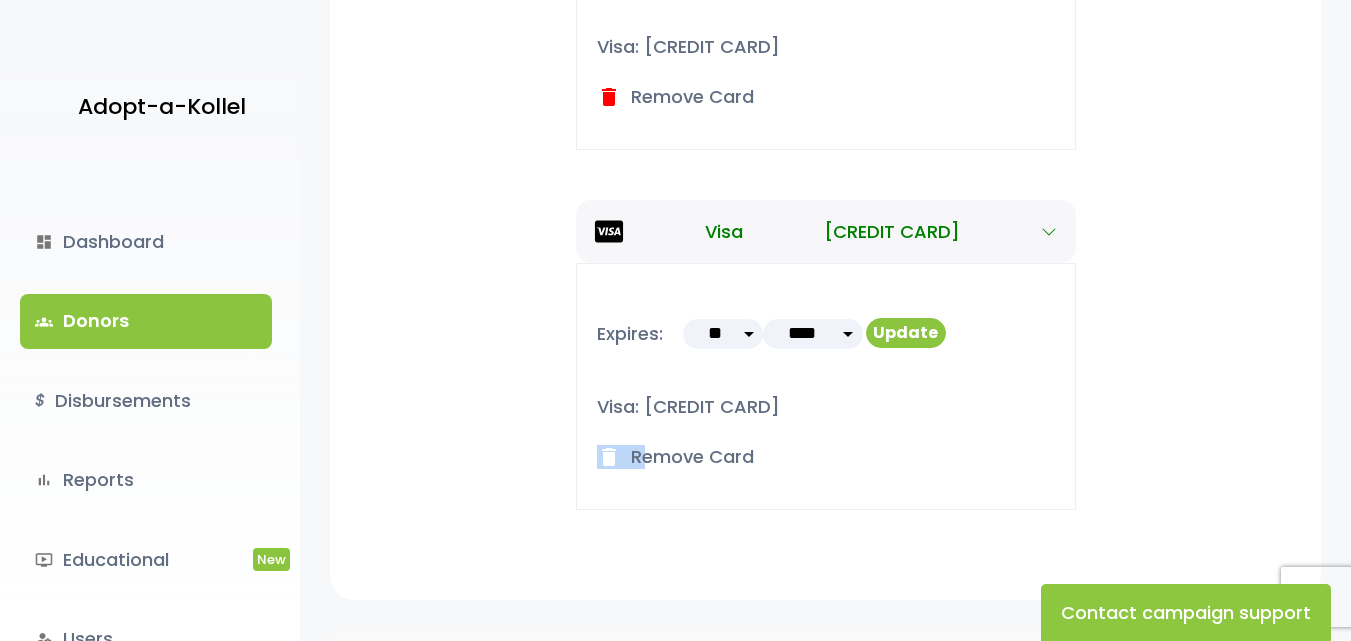 click on "delete" at bounding box center [609, 457] 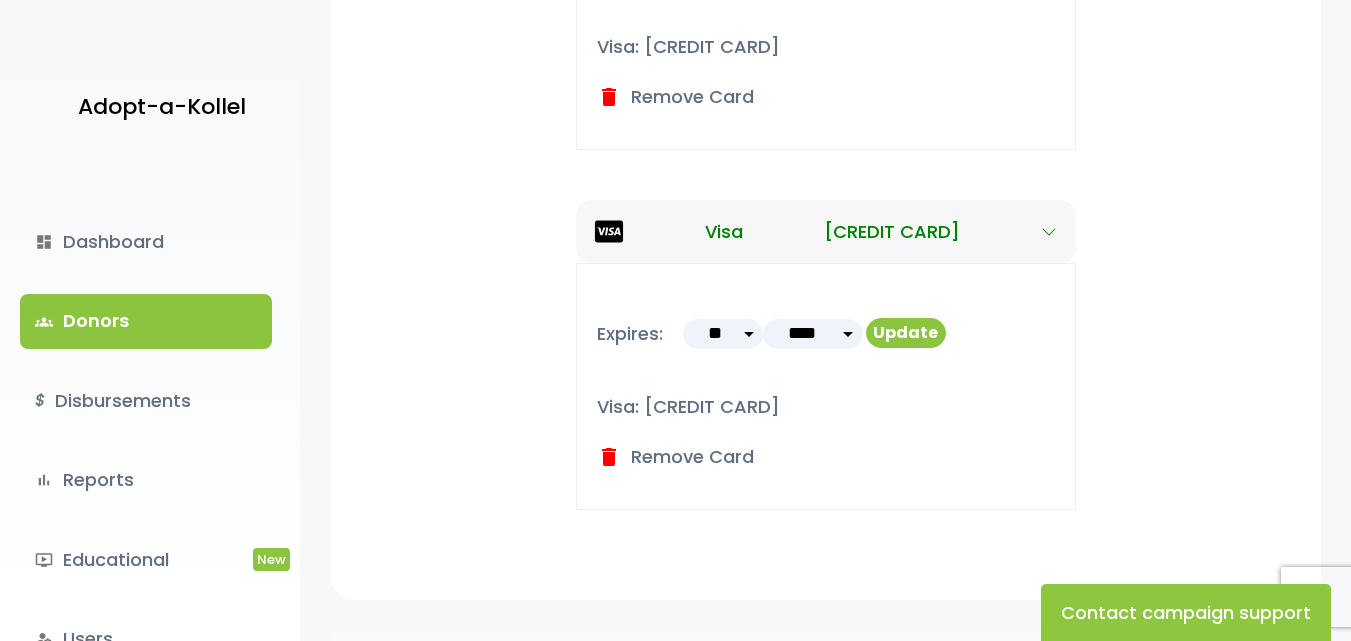 click on "delete" at bounding box center [609, 457] 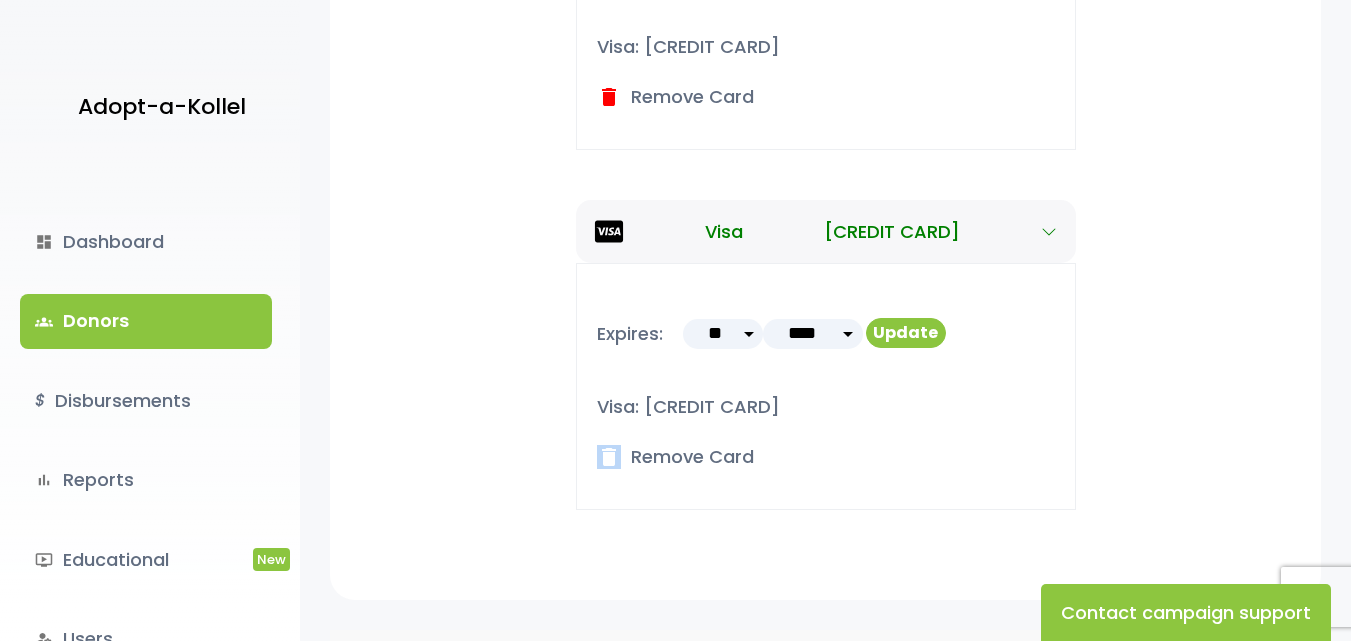 click on "delete" at bounding box center [609, 457] 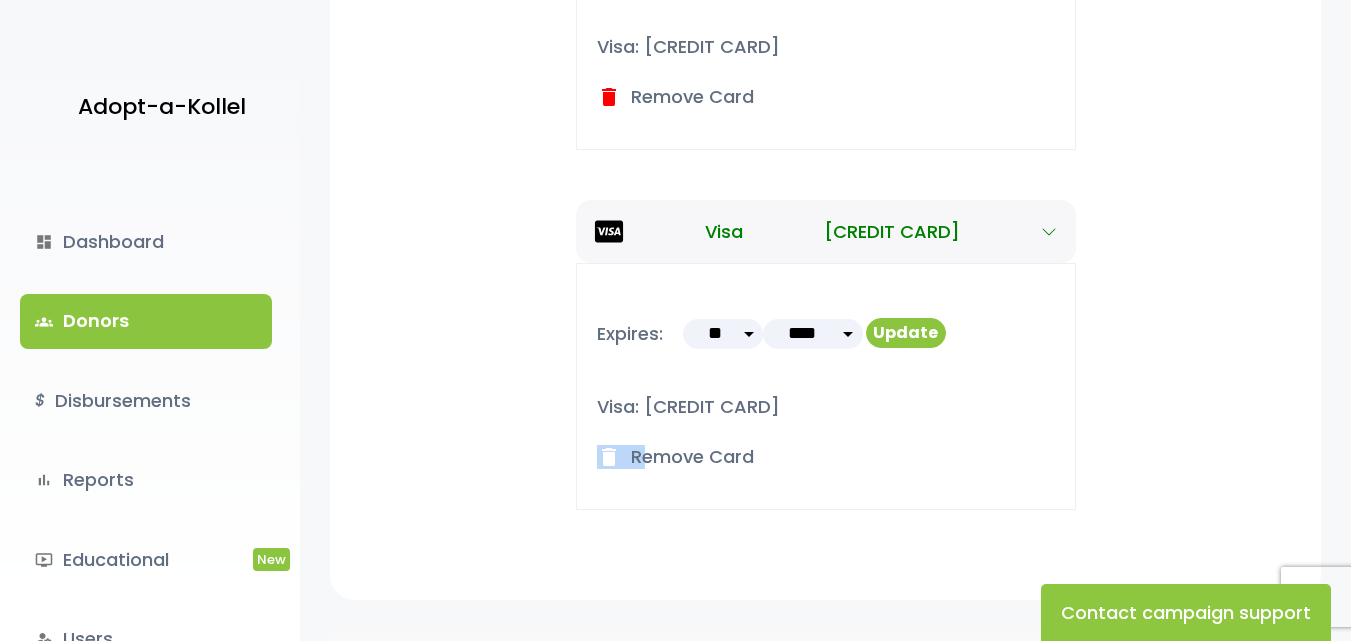 click on "delete" at bounding box center [609, 457] 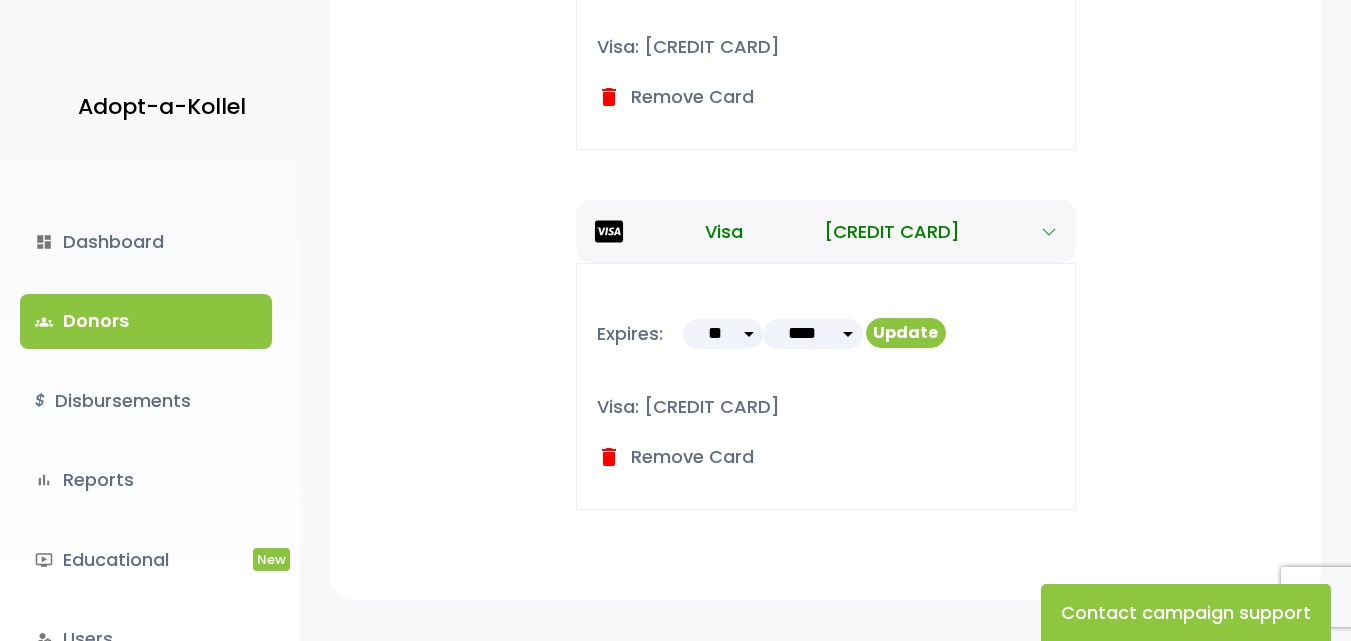 click on "delete  Remove Card" at bounding box center [675, 456] 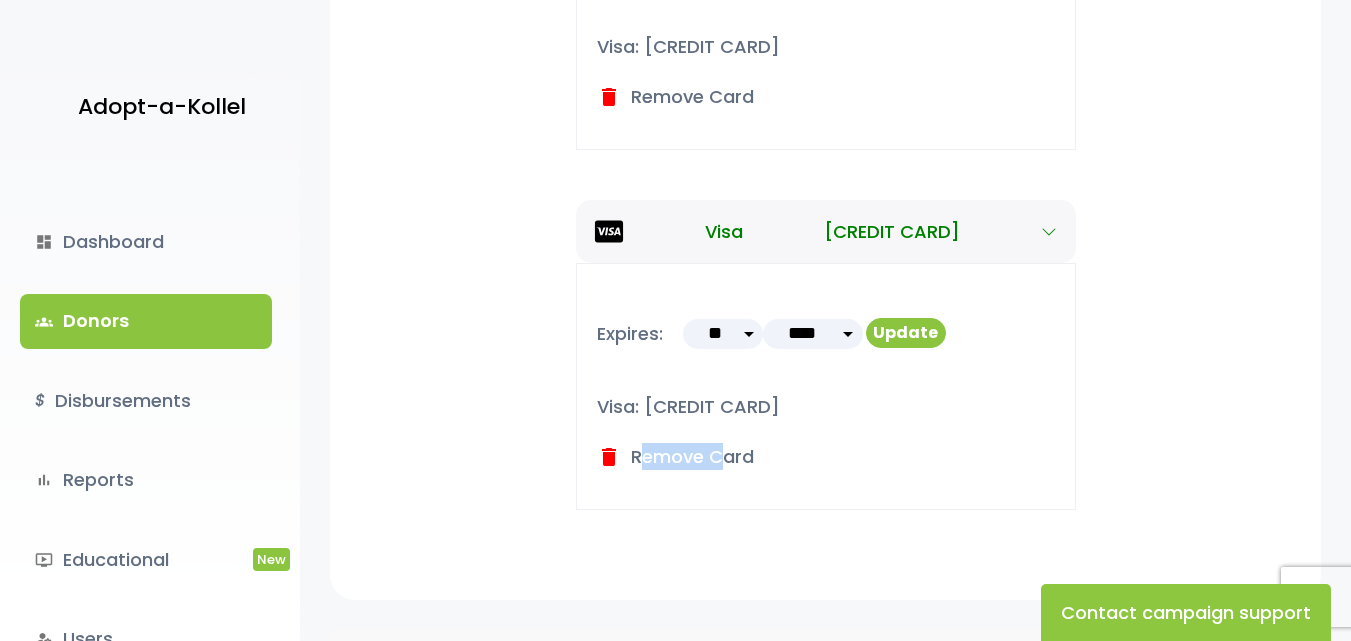 click on "delete  Remove Card" at bounding box center (675, 456) 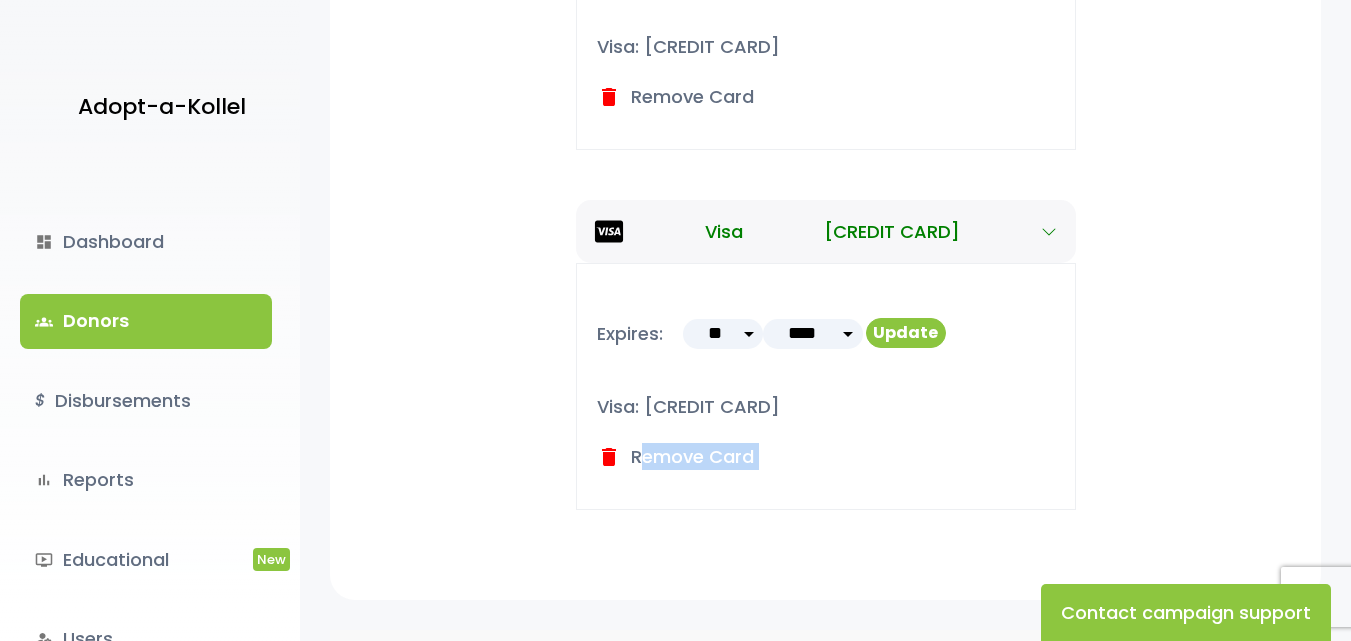 click on "delete  Remove Card" at bounding box center [675, 456] 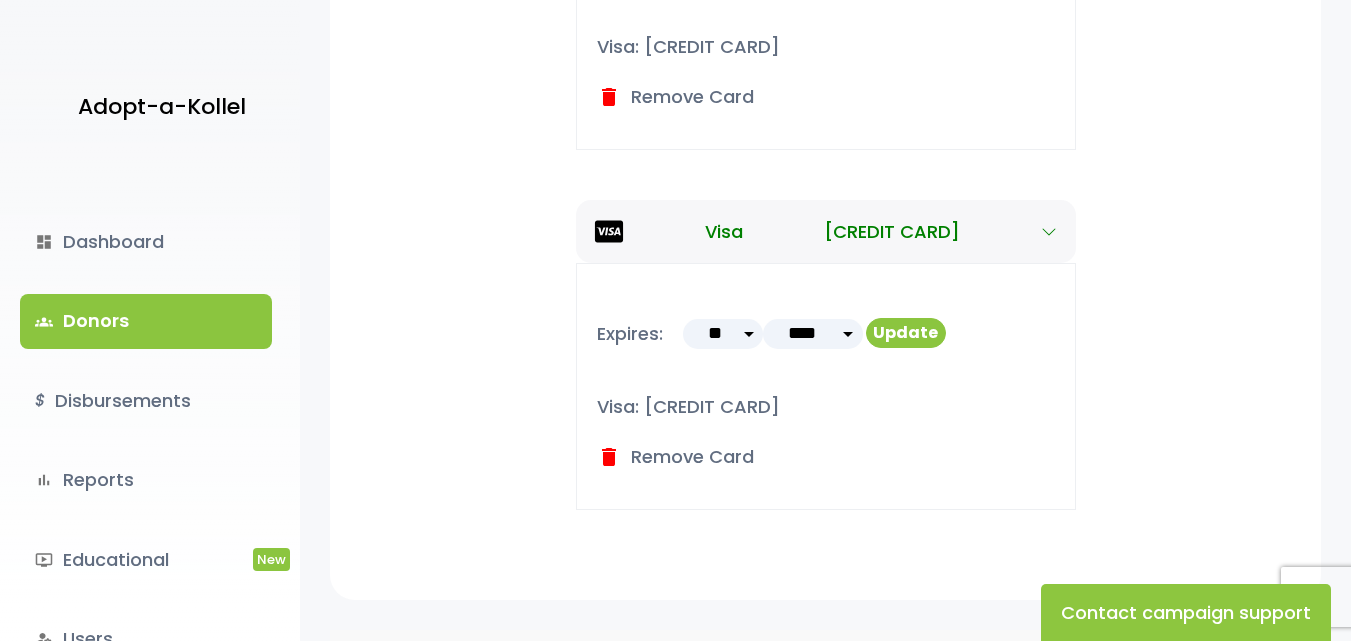 click on "Expires:
**
**
**
**
**
** ** ** ** ** ** ** **** **** **** **** **** ****" at bounding box center (826, 386) 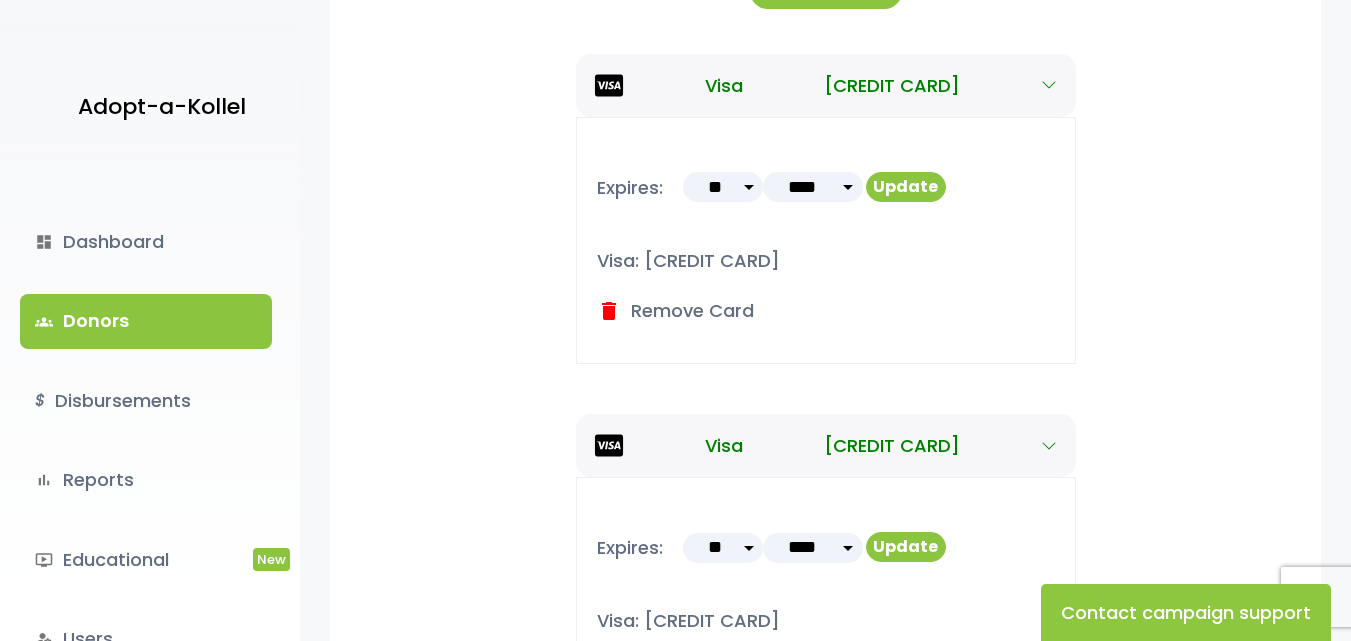 scroll, scrollTop: 533, scrollLeft: 0, axis: vertical 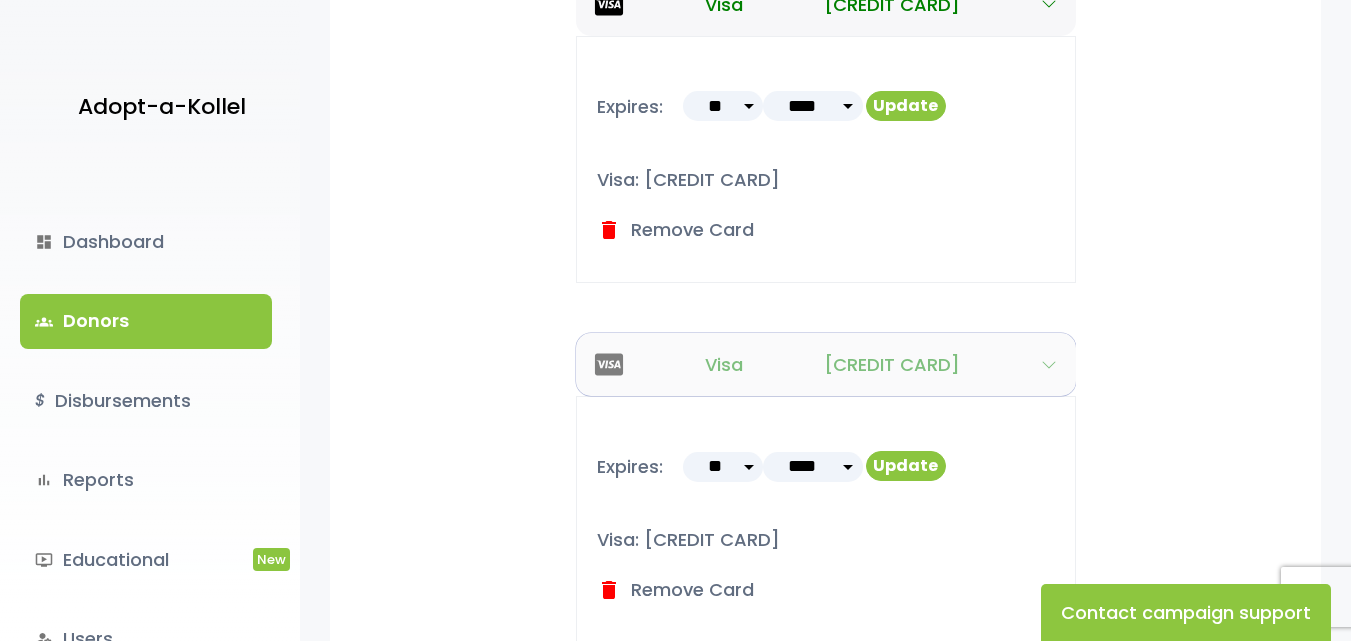 click on "Visa
4xxxxxxxxxxx5324" at bounding box center [826, 364] 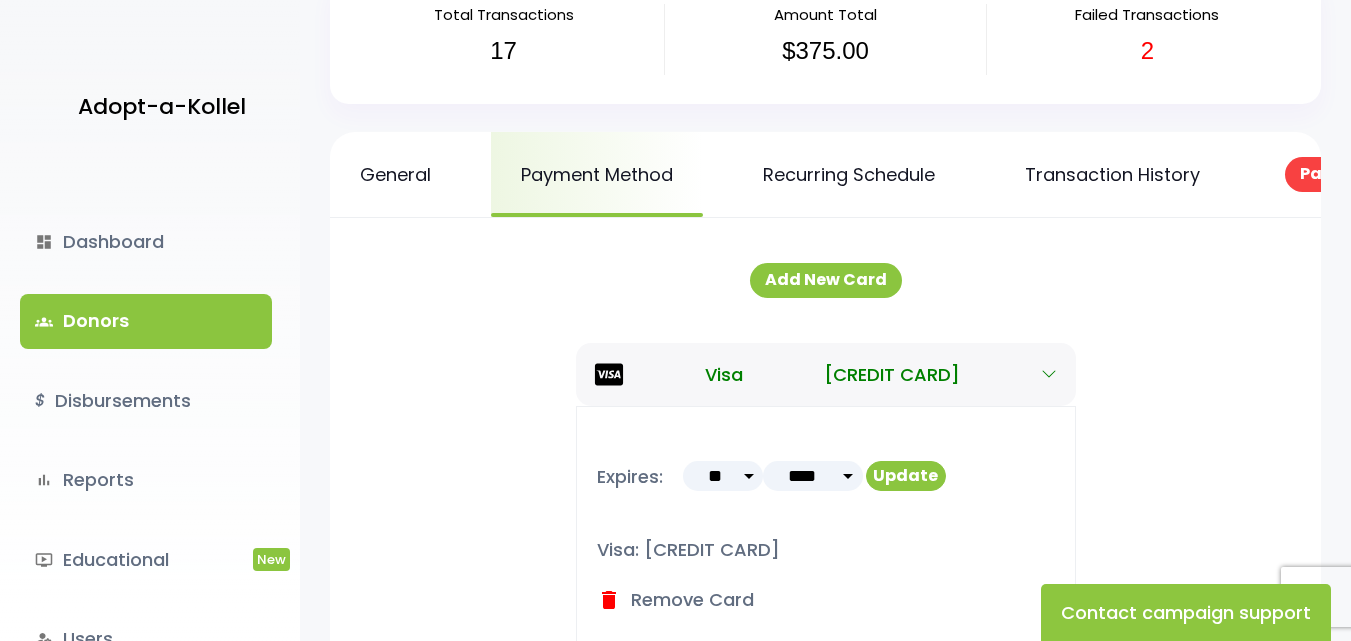 scroll, scrollTop: 133, scrollLeft: 0, axis: vertical 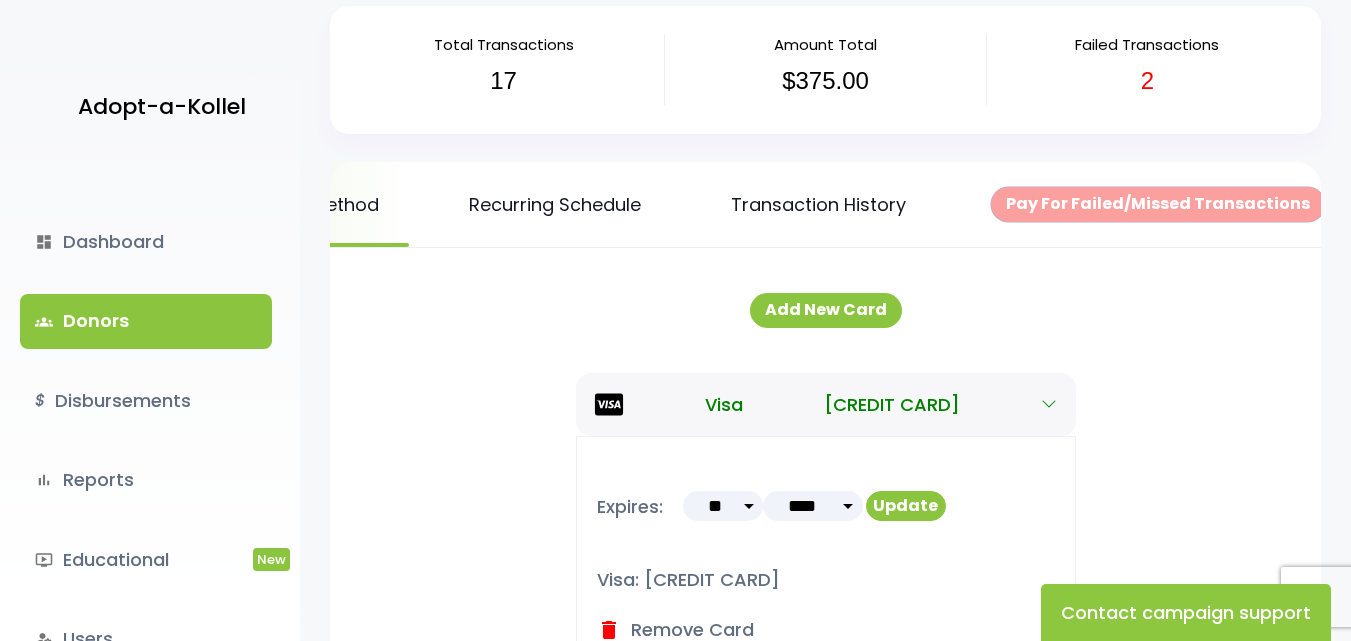 click on "Pay For Failed/Missed Transactions" at bounding box center [1158, 204] 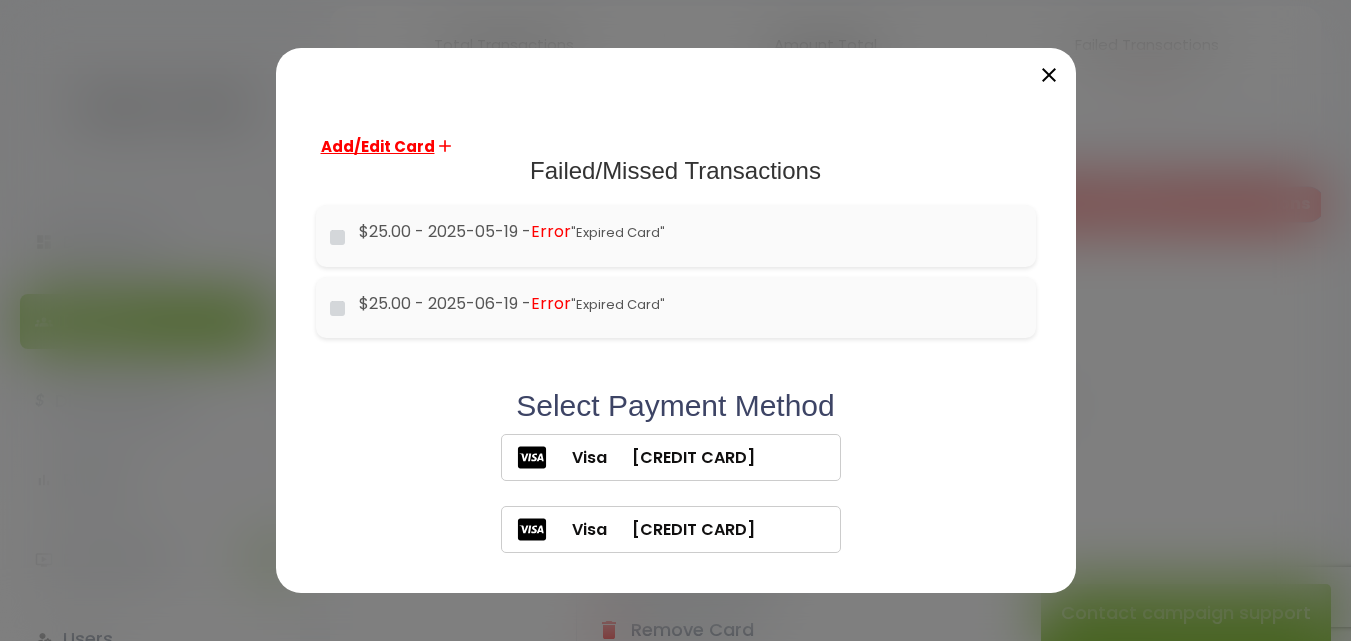 scroll, scrollTop: 67, scrollLeft: 0, axis: vertical 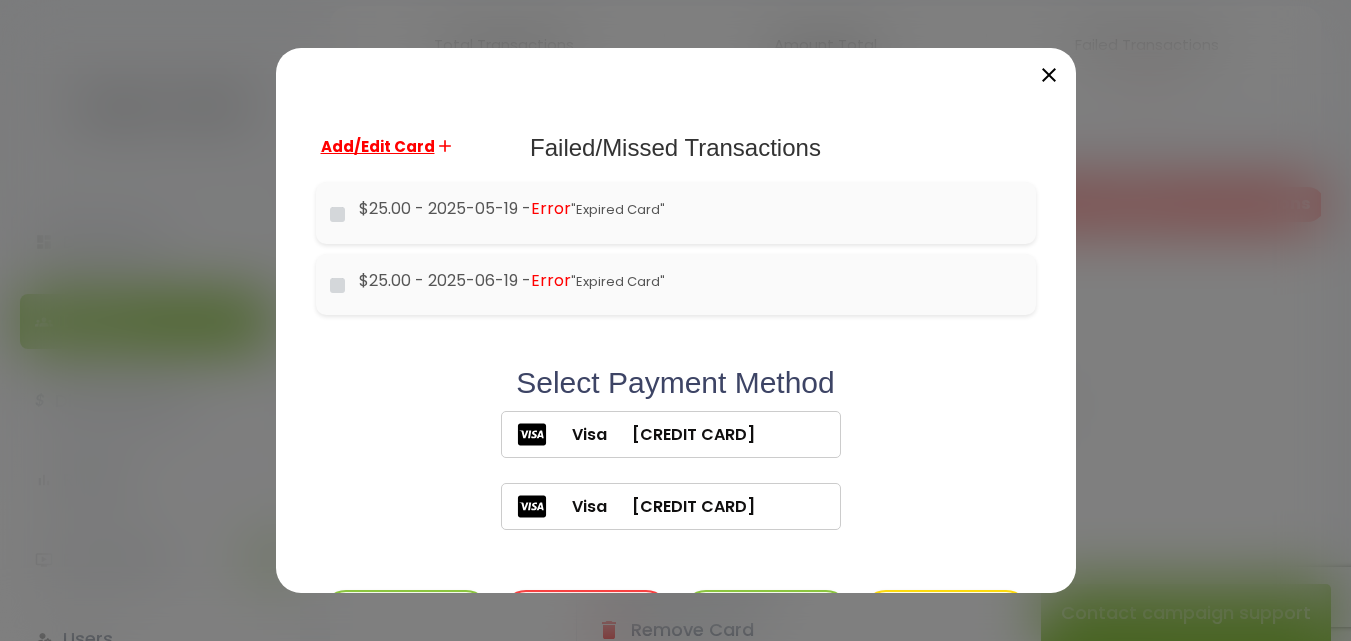 drag, startPoint x: 633, startPoint y: 438, endPoint x: 619, endPoint y: 438, distance: 14 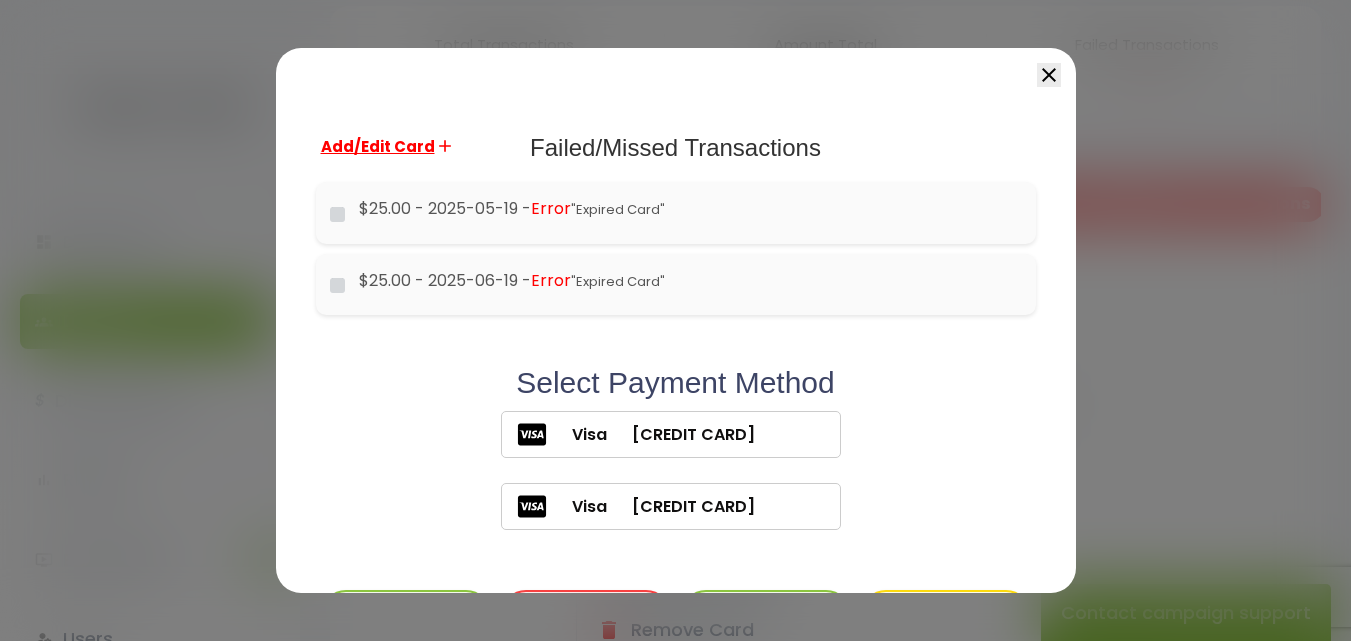 click on "close" at bounding box center [1049, 75] 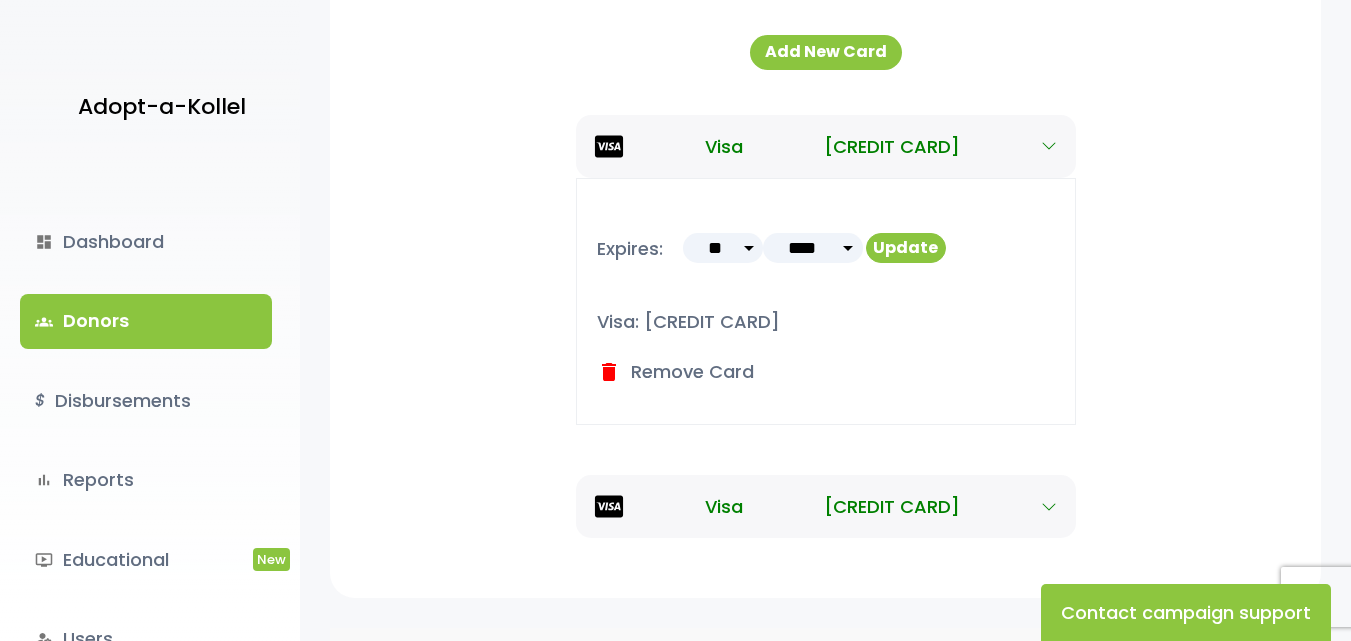 scroll, scrollTop: 533, scrollLeft: 0, axis: vertical 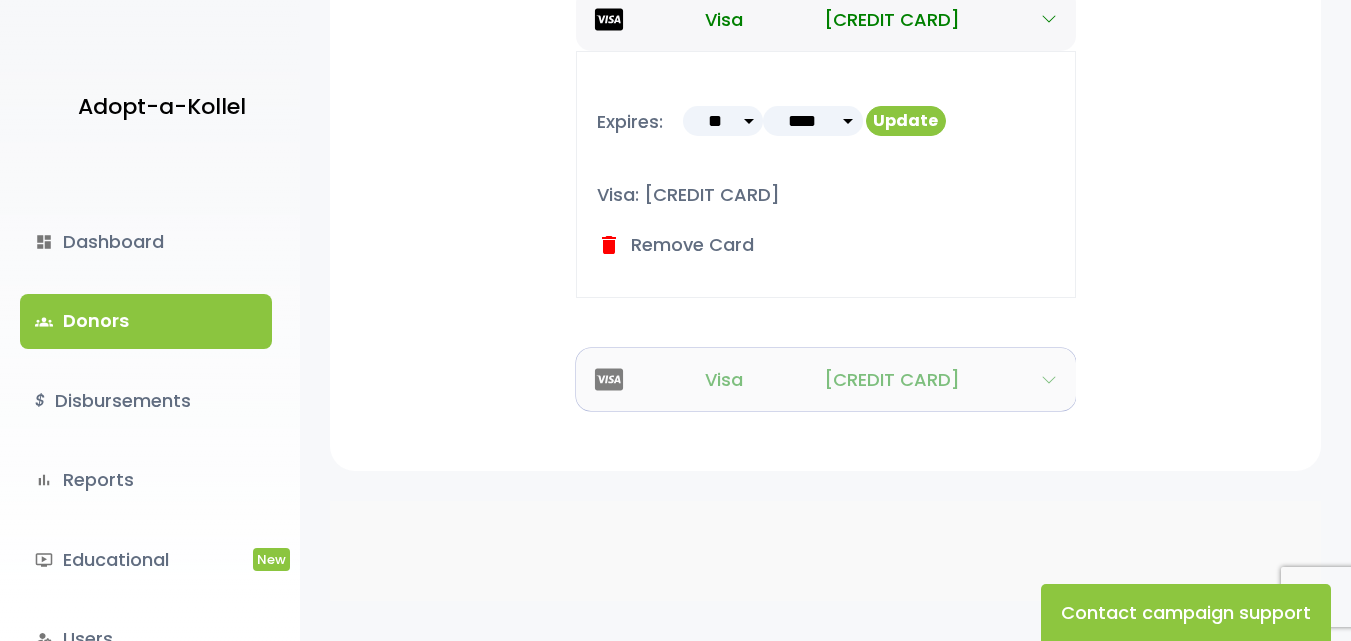 click at bounding box center [1049, 380] 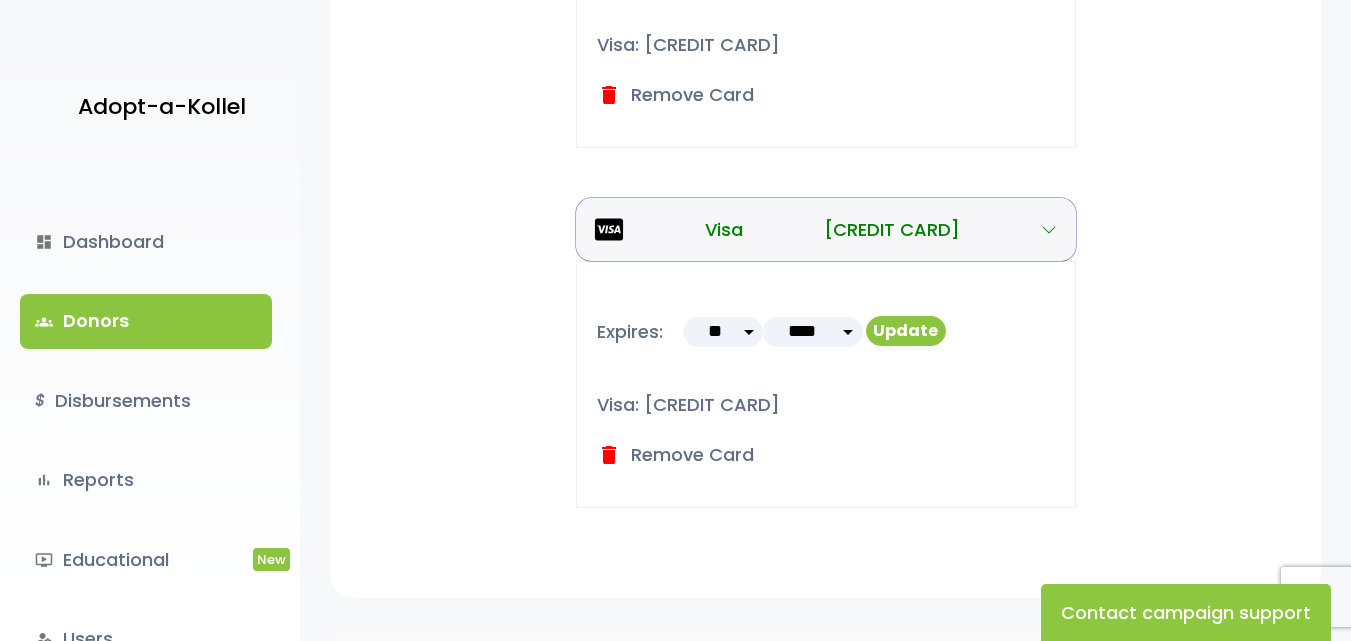 scroll, scrollTop: 733, scrollLeft: 0, axis: vertical 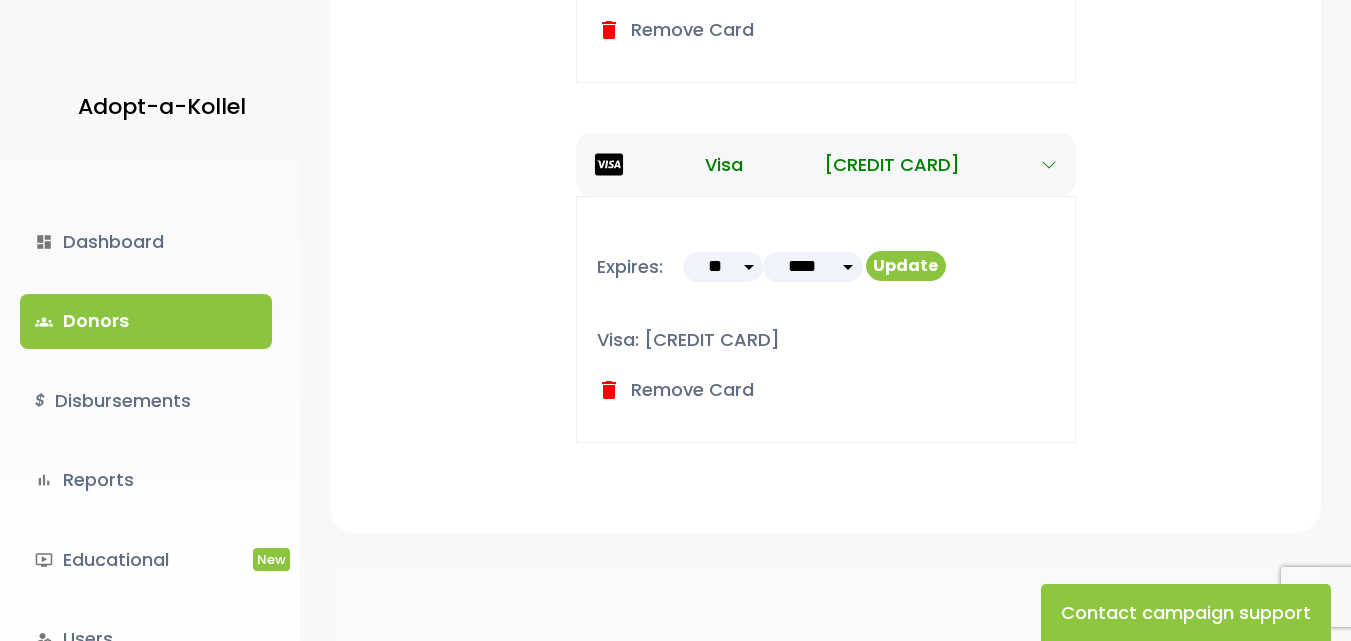 click on "**
**
**
**
**
**
**
**
** ** ** **" at bounding box center (723, 267) 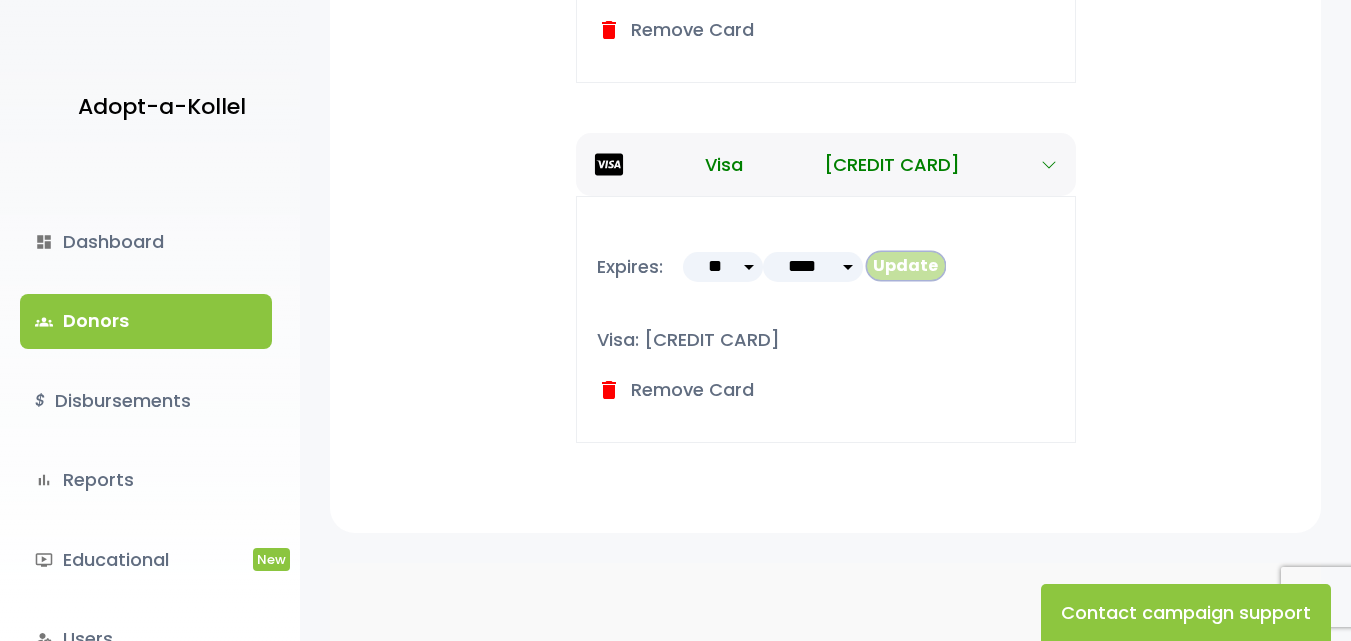 click on "Update" at bounding box center [906, 266] 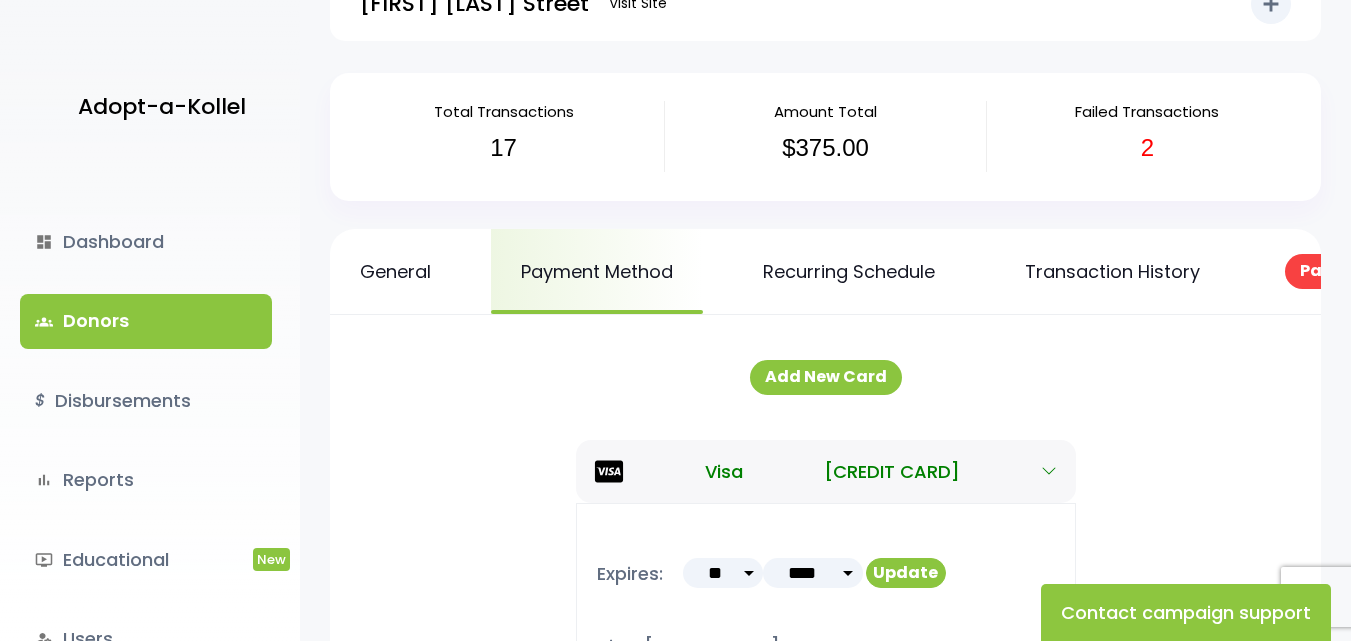 scroll, scrollTop: 67, scrollLeft: 0, axis: vertical 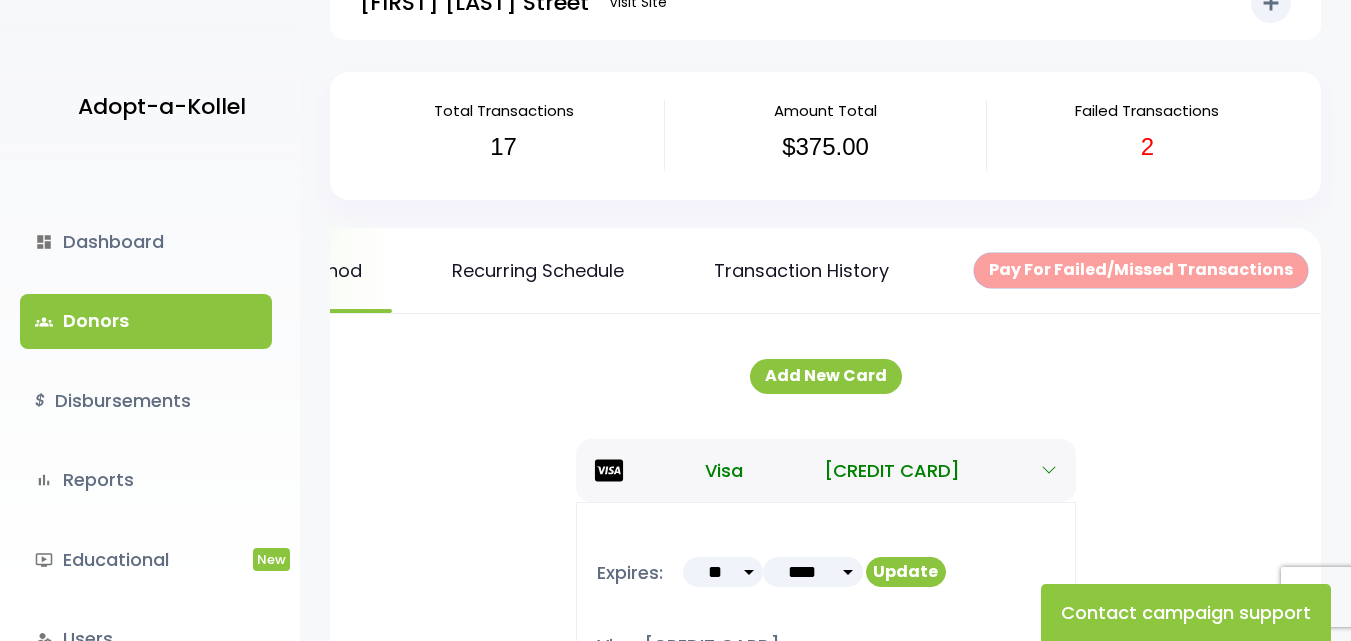 click on "Pay For Failed/Missed Transactions" at bounding box center (1141, 270) 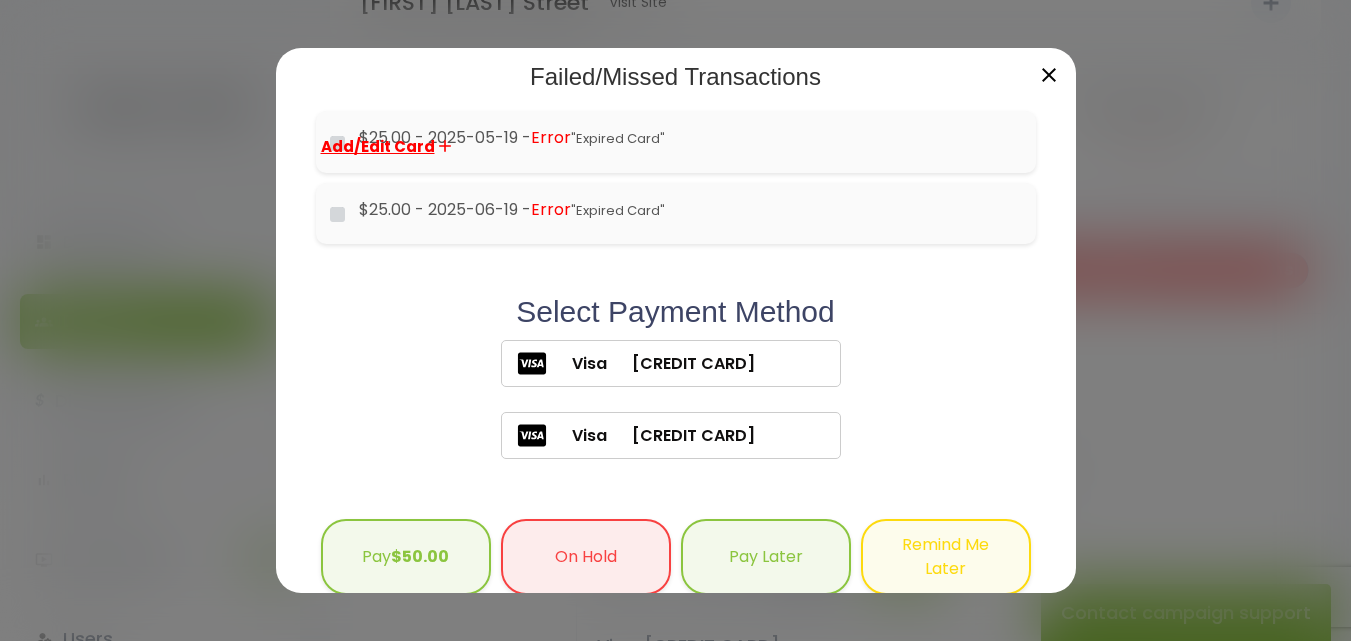 scroll, scrollTop: 170, scrollLeft: 0, axis: vertical 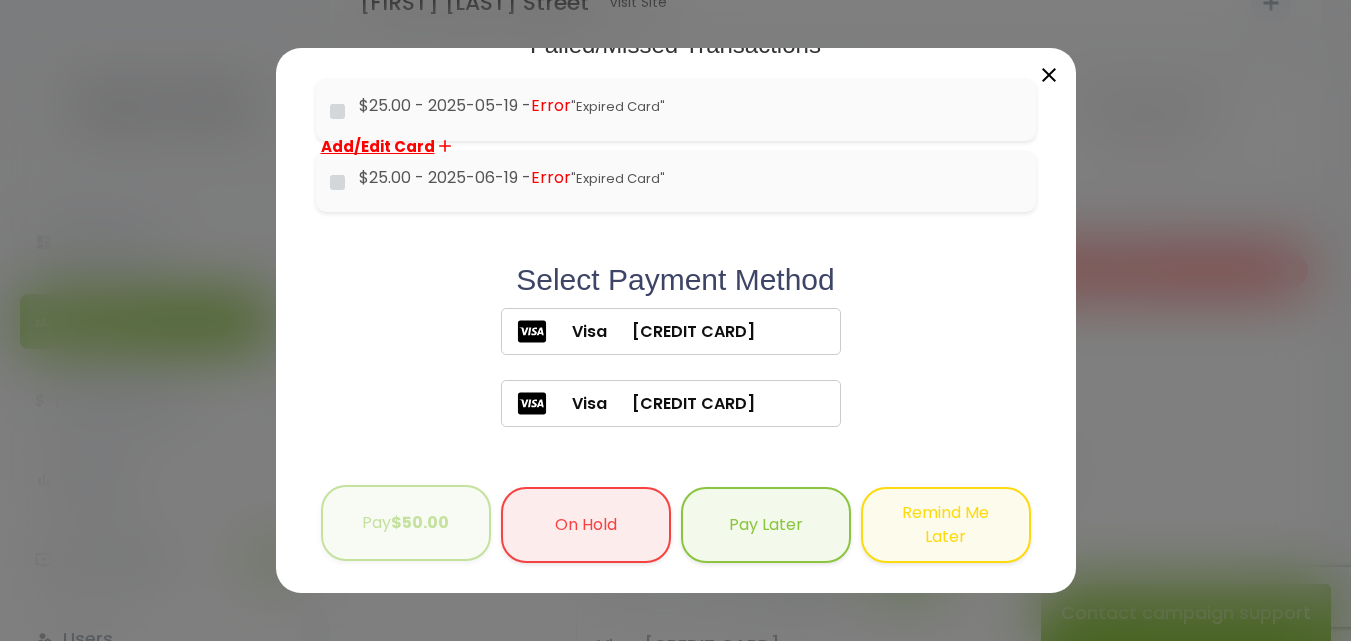 click on "$50.00" at bounding box center [420, 522] 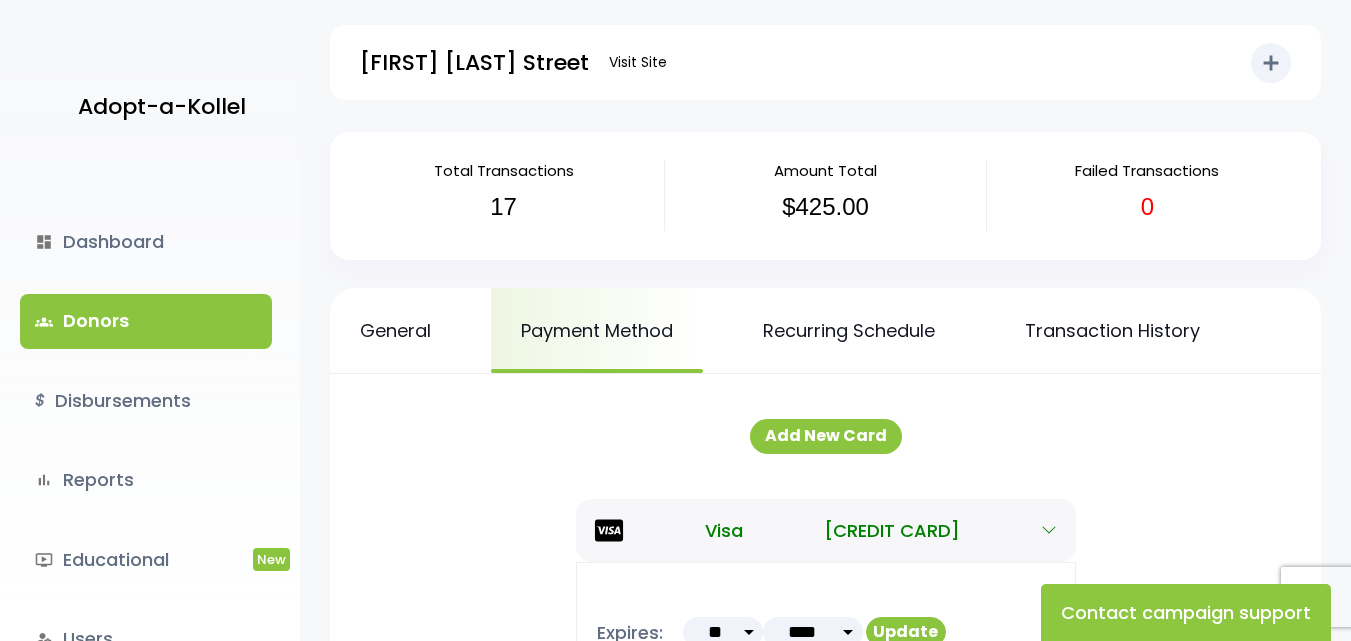 scroll, scrollTop: 0, scrollLeft: 0, axis: both 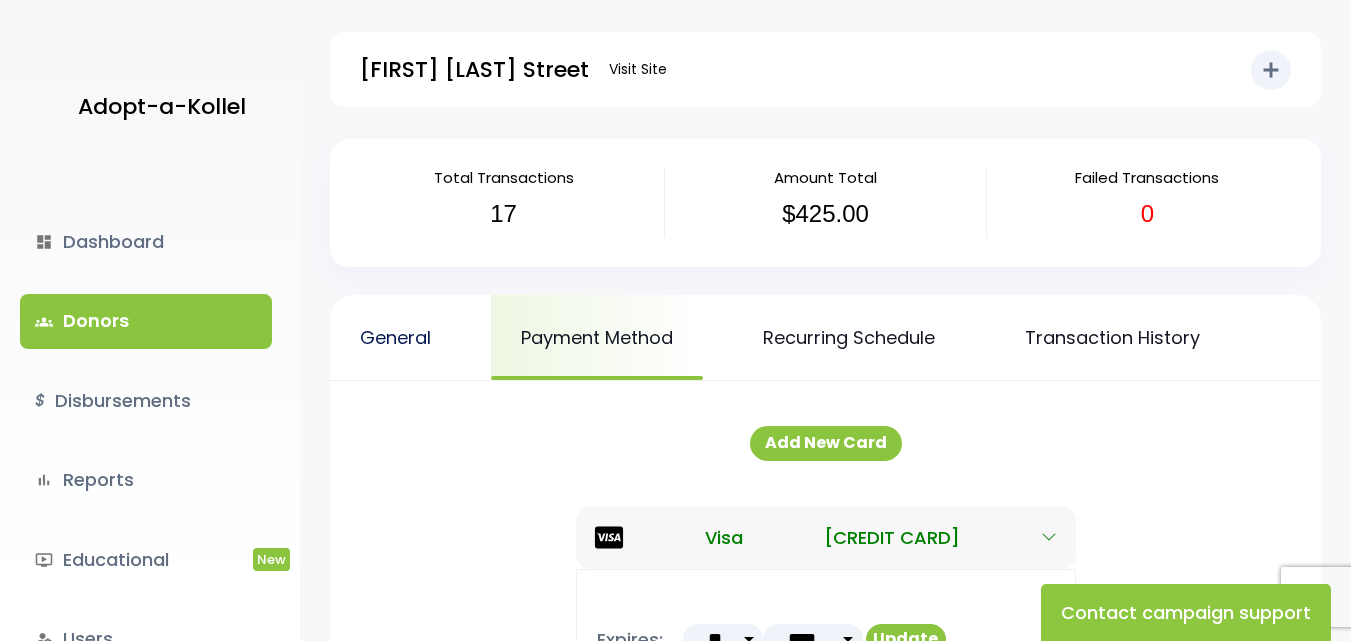 click on "General" at bounding box center [395, 337] 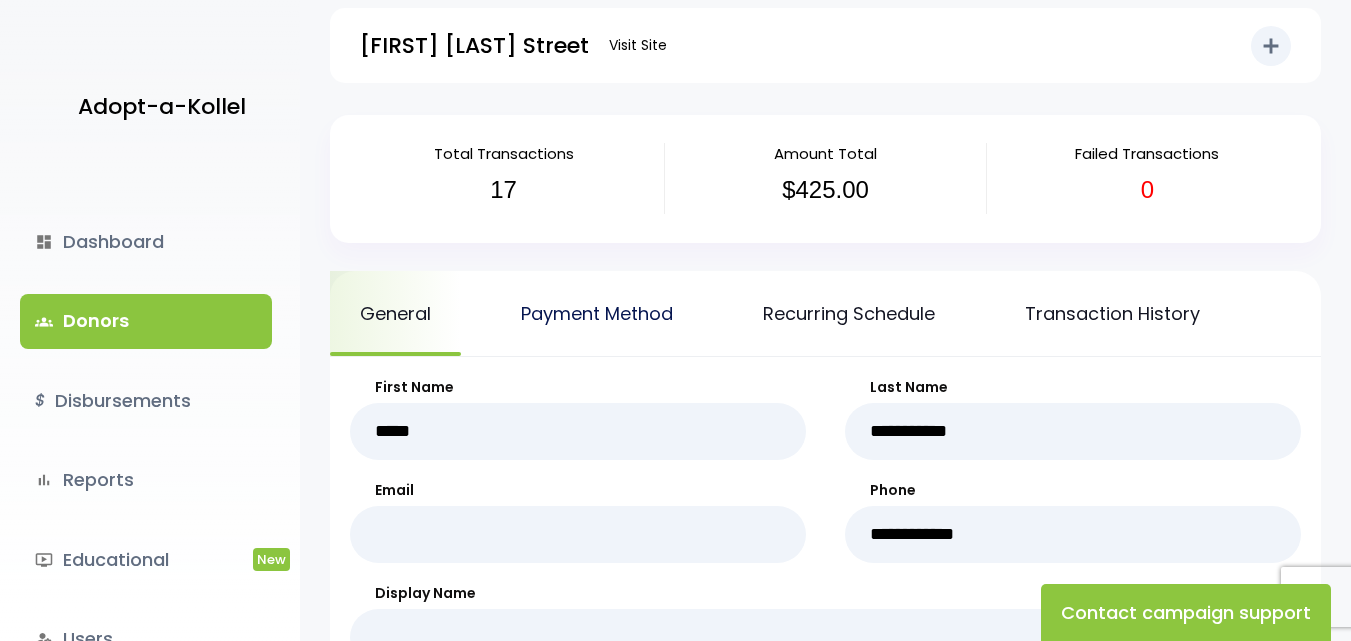 scroll, scrollTop: 0, scrollLeft: 0, axis: both 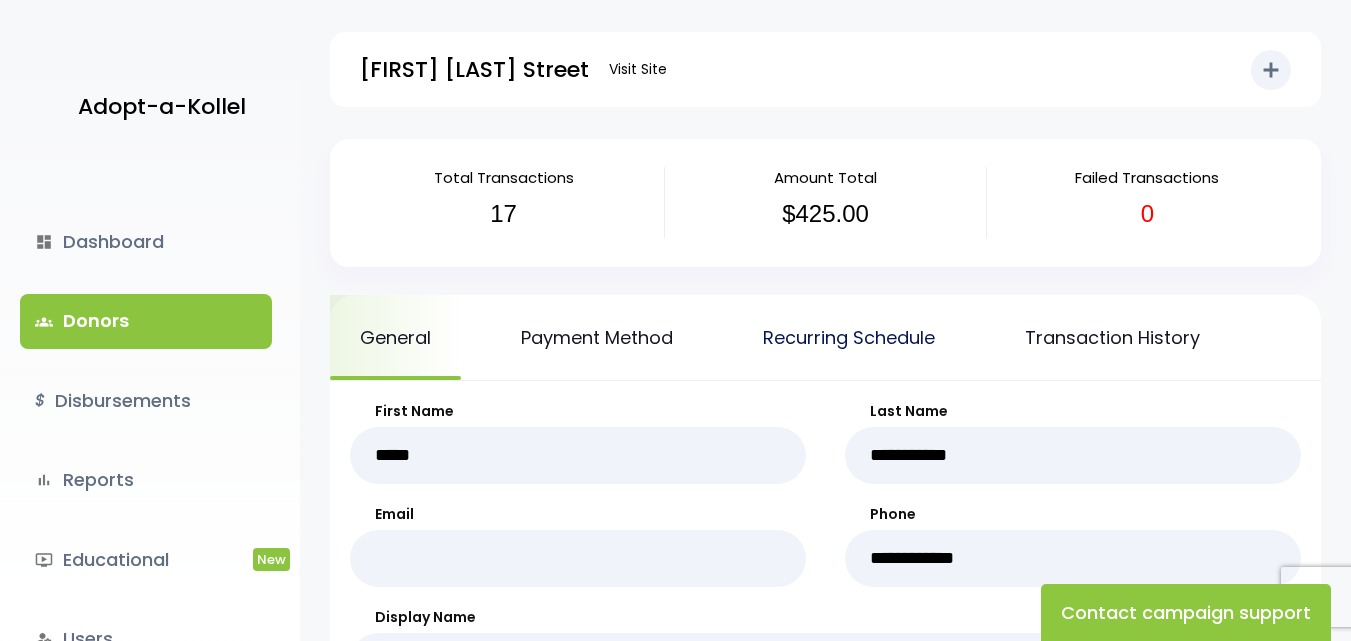 click on "Recurring Schedule" at bounding box center [849, 337] 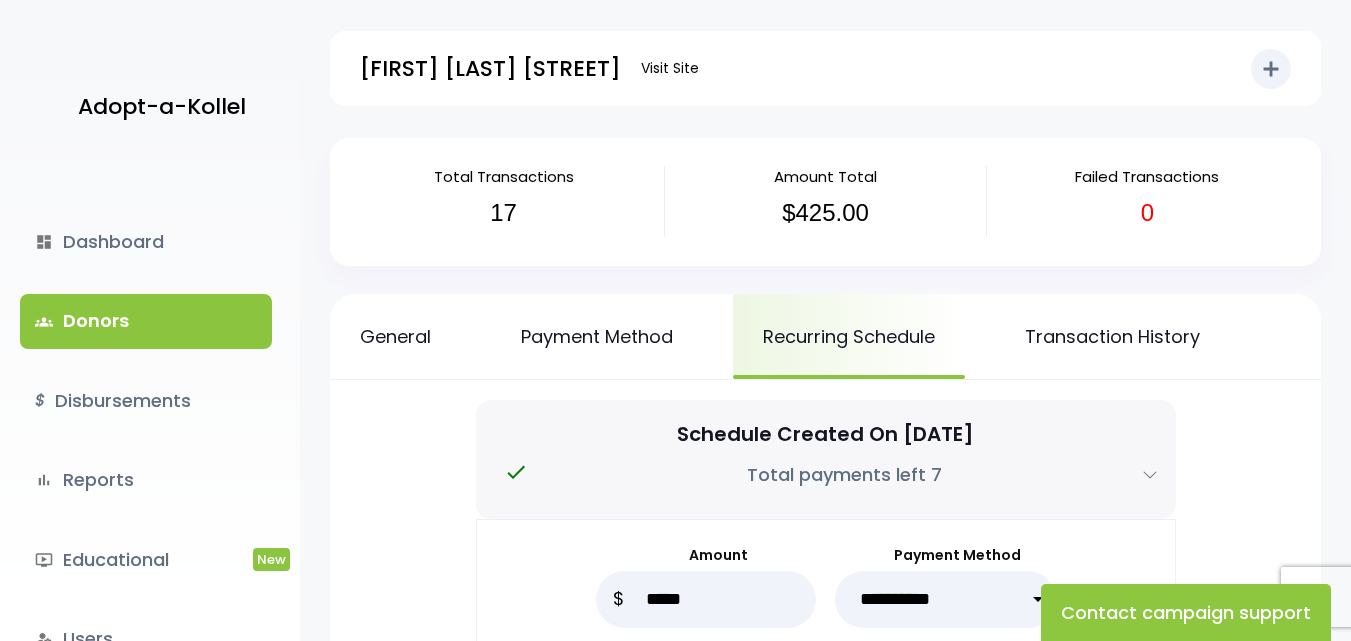 scroll, scrollTop: 0, scrollLeft: 0, axis: both 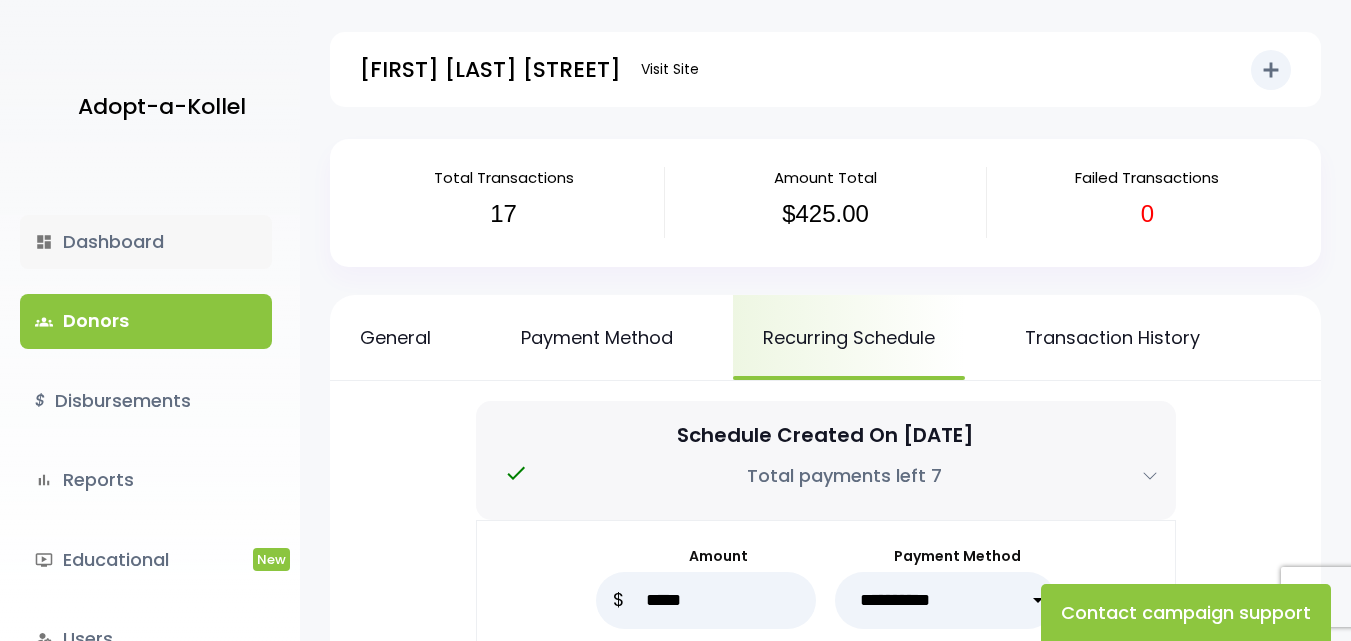click on "dashboard Dashboard" at bounding box center [146, 242] 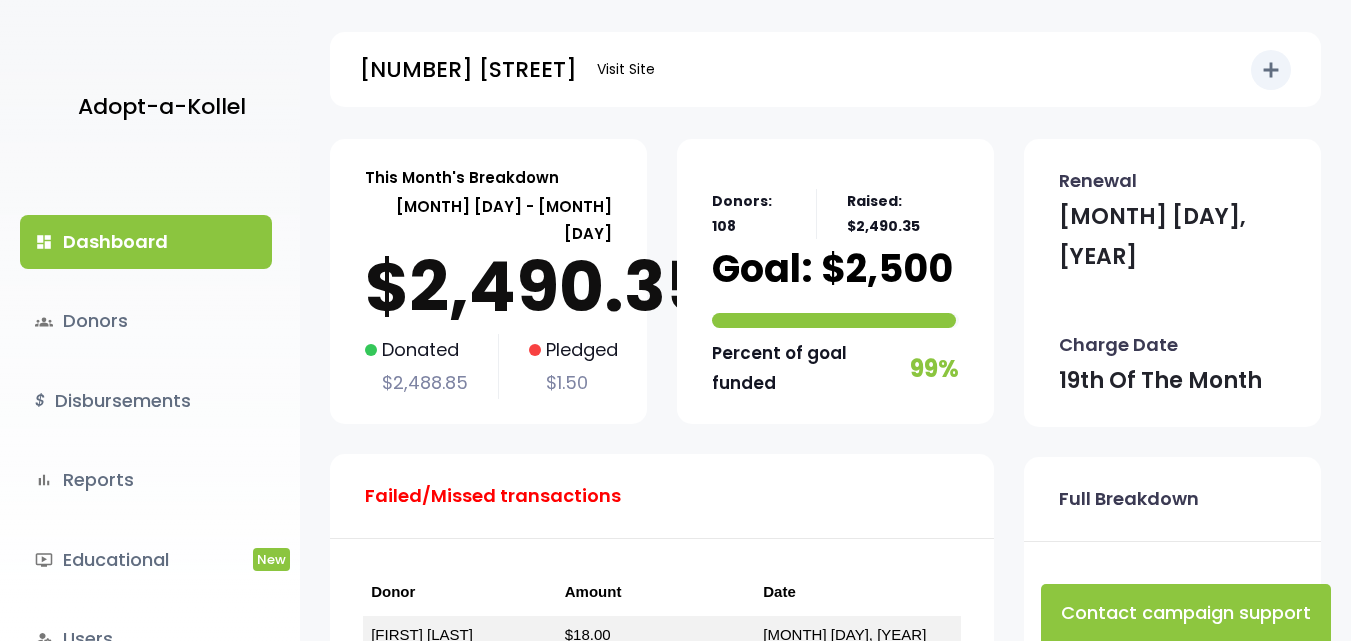 scroll, scrollTop: 0, scrollLeft: 0, axis: both 